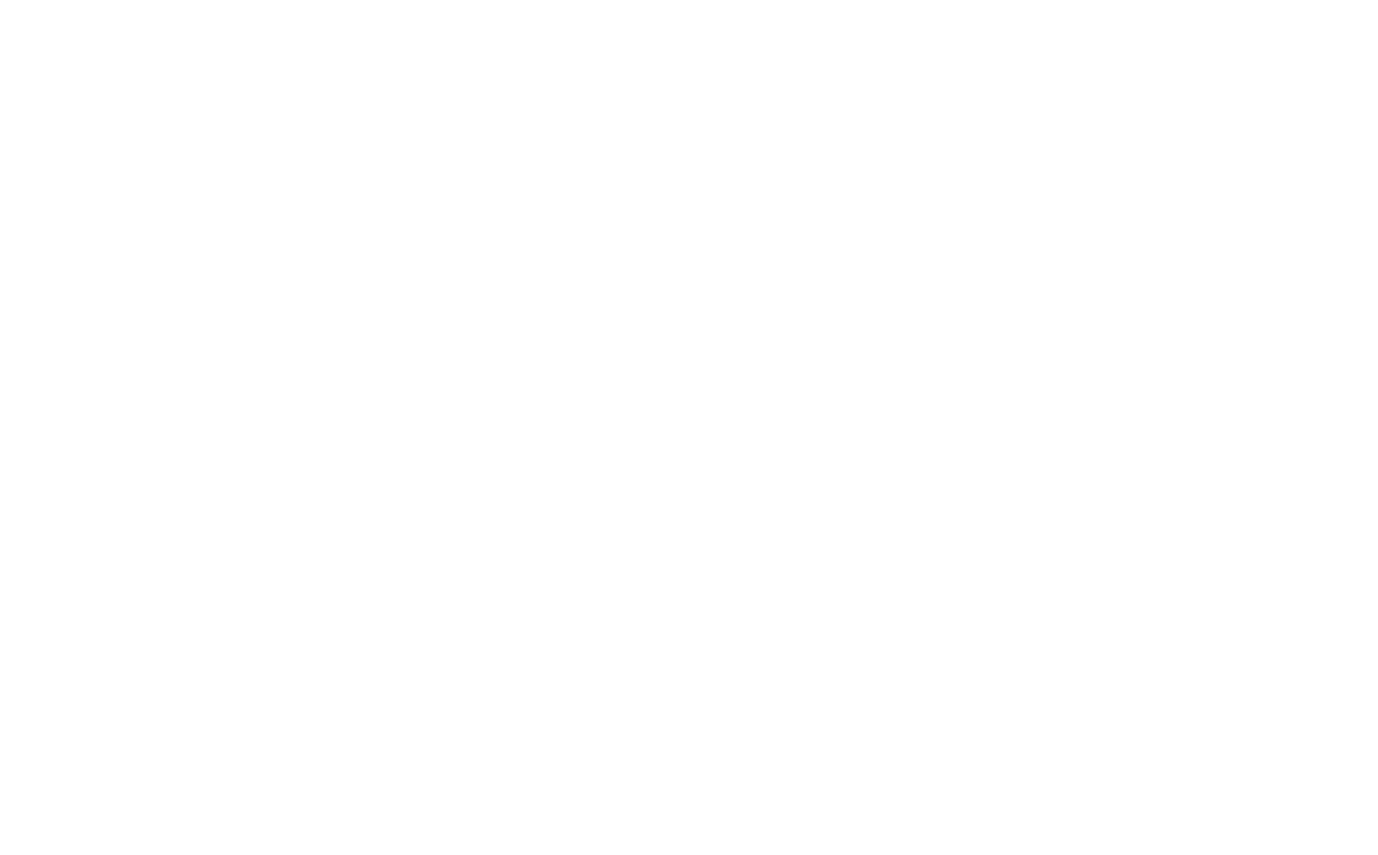 scroll, scrollTop: 0, scrollLeft: 0, axis: both 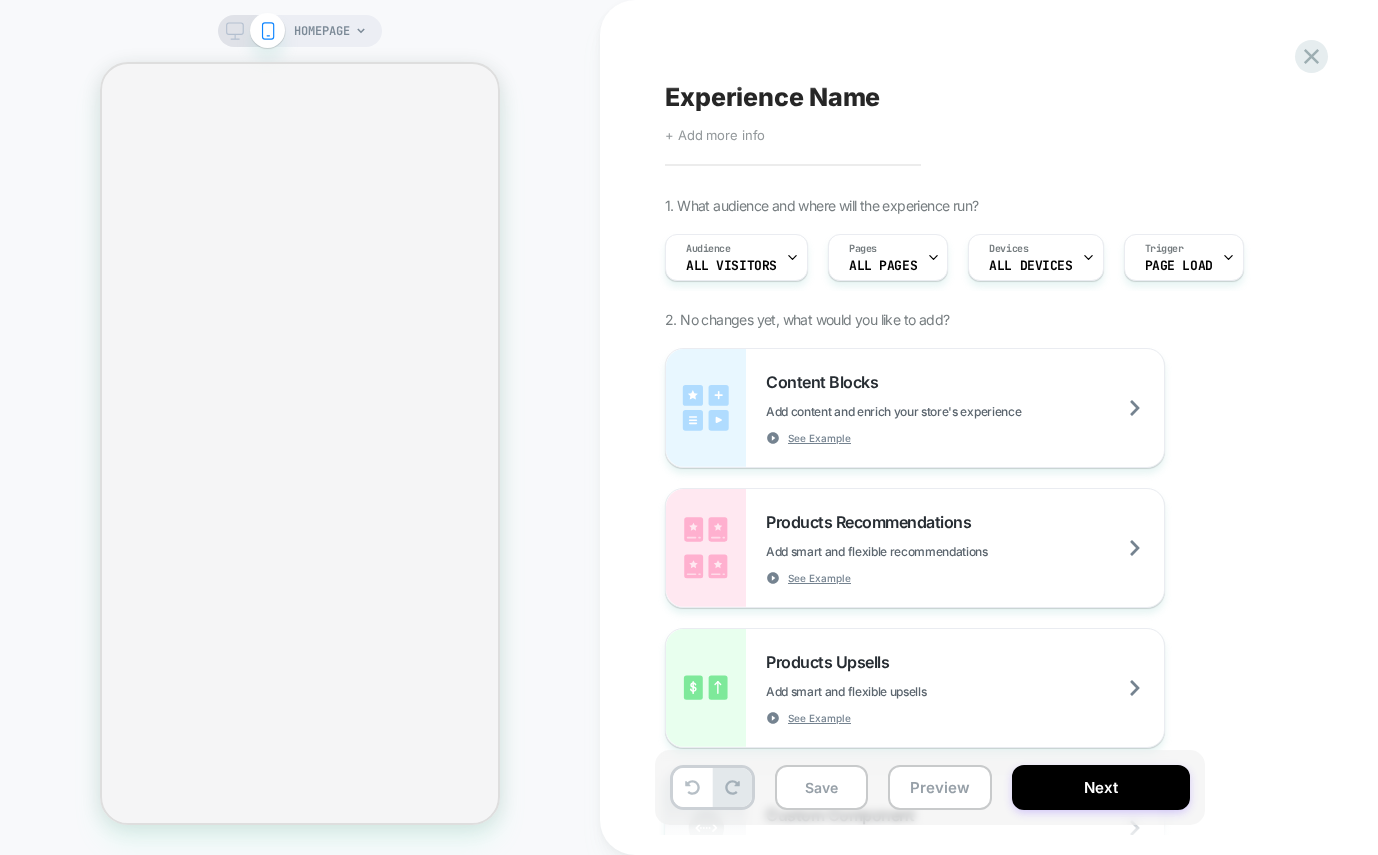 click on "Experience Name Click to edit experience details + Add more info 1. What audience and where will the experience run? Audience All Visitors Pages ALL PAGES Devices ALL DEVICES Trigger Page Load 2. No changes yet, what would you like to add? Content Blocks Add content and enrich your store's experience See Example Products Recommendations Add smart and flexible recommendations See Example Products Upsells Add smart and flexible upsells See Example Custom Component Create your own custom componet using html/css/js General Redirect Redirect users to different URLs, compare performance and optimize conversions Theme Test Test and optimize themes Price Test Request a pricing test by either manually selecting products or creating a matching rule to increase or decrease prices Fake Click Add powerful scenarios  by recording and automating your interactions See Example Global CSS Add a global css file Global Javascript Add a global javascript file New Pages Add Post Purchase Page" at bounding box center [1030, 427] 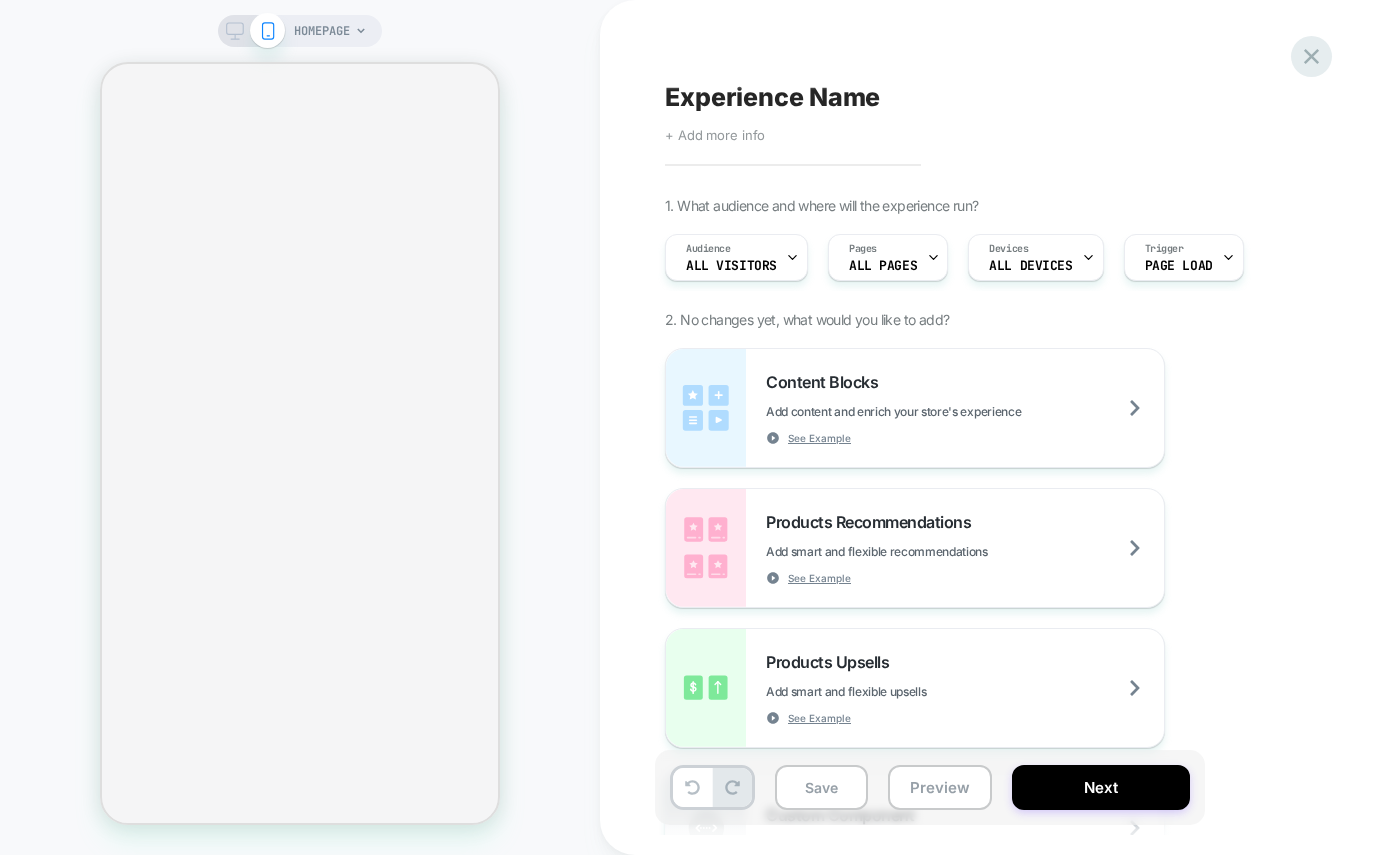 click 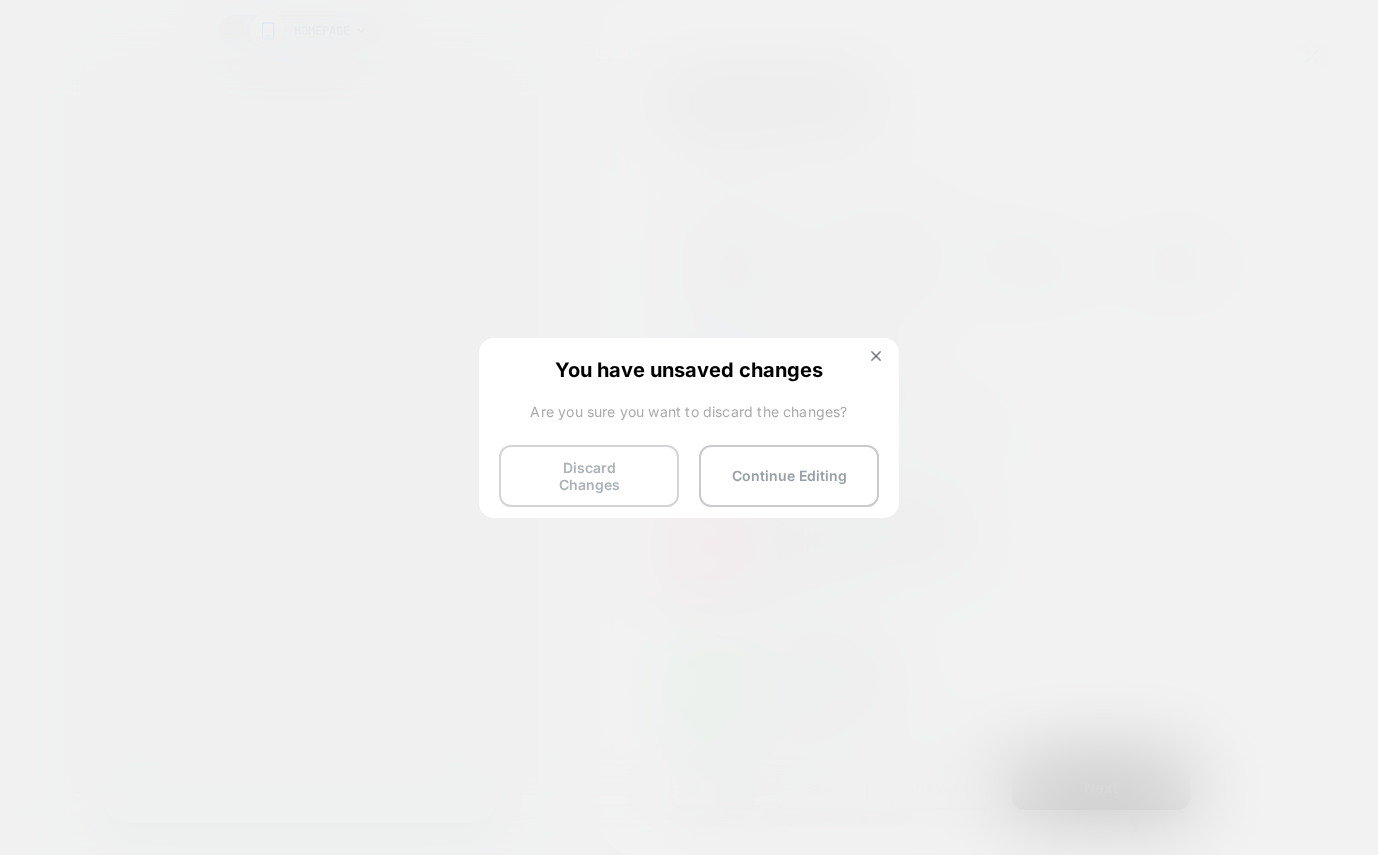 click on "Discard Changes" at bounding box center (589, 476) 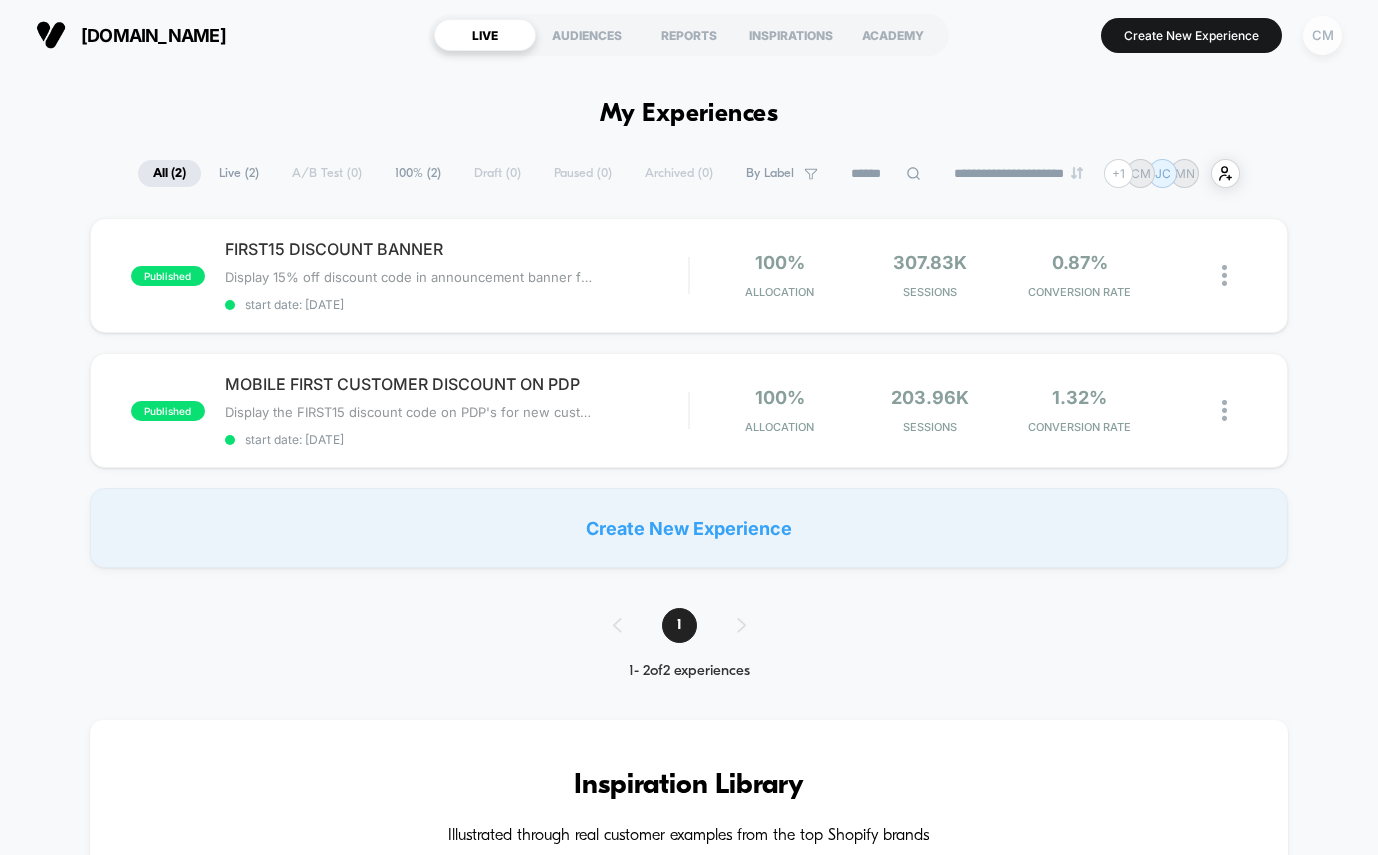 click on "CM" at bounding box center (1322, 35) 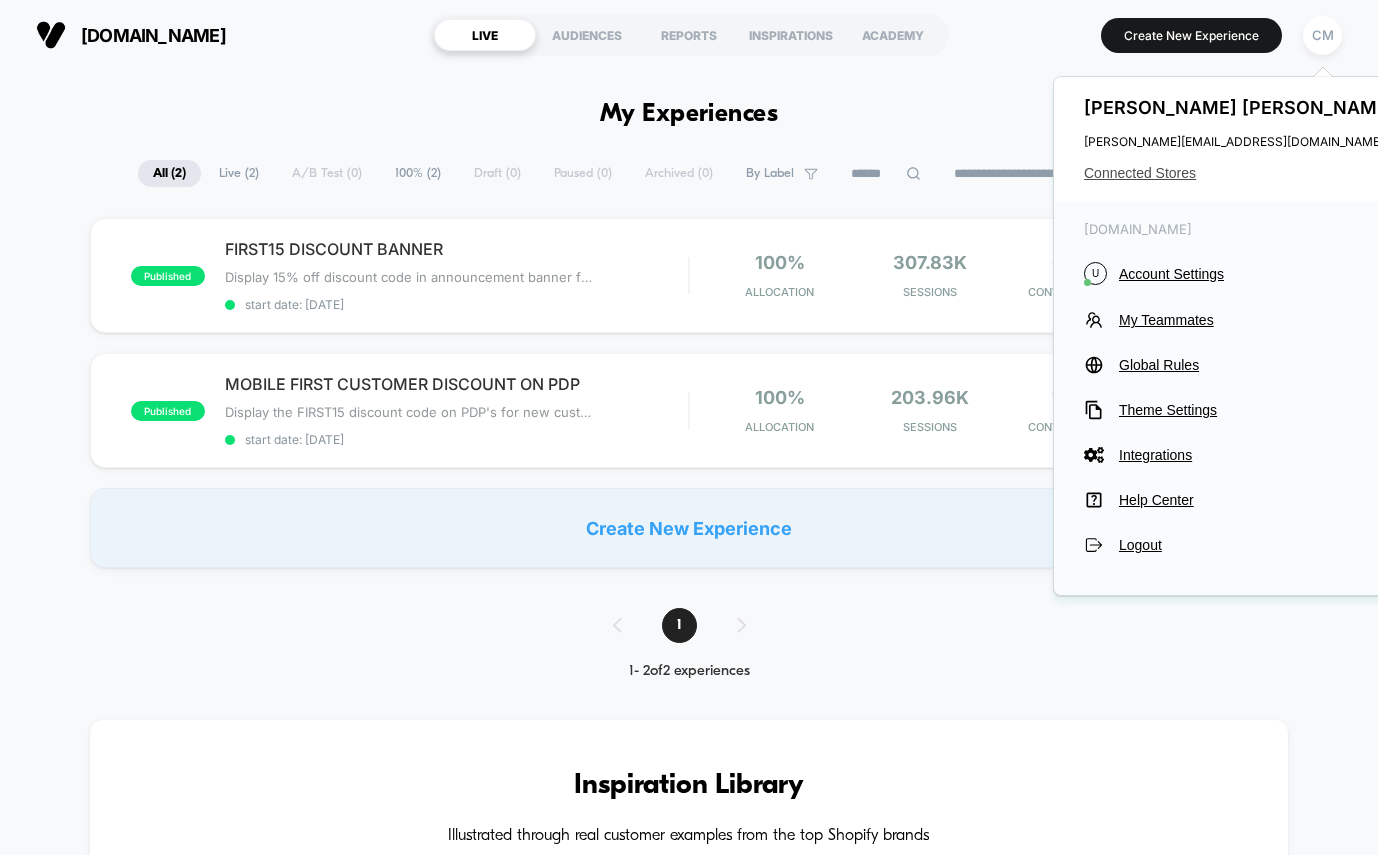 click on "Connected Stores" at bounding box center (1242, 173) 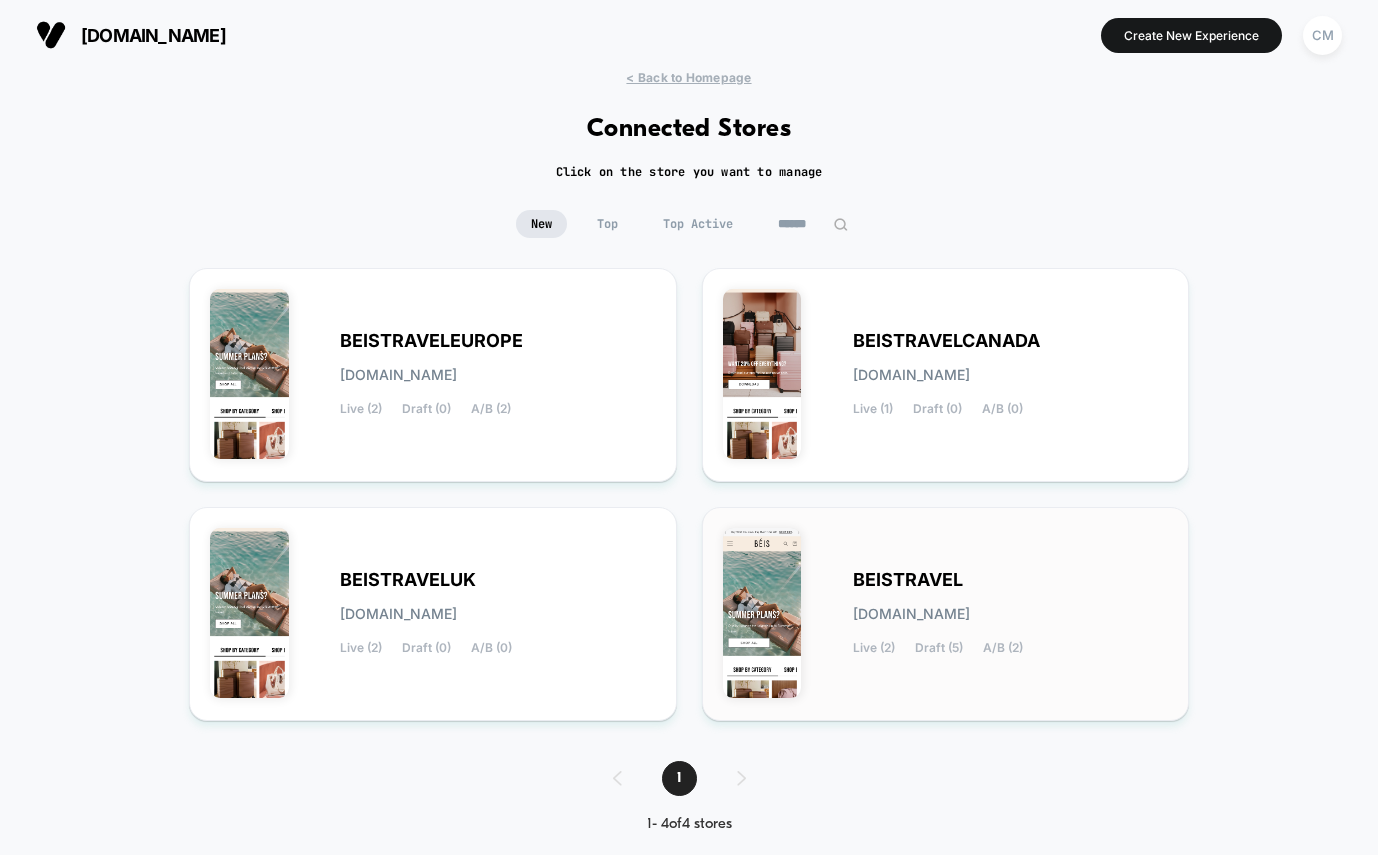 click on "BEISTRAVEL [DOMAIN_NAME] Live (2) Draft (5) A/B (2)" at bounding box center [946, 614] 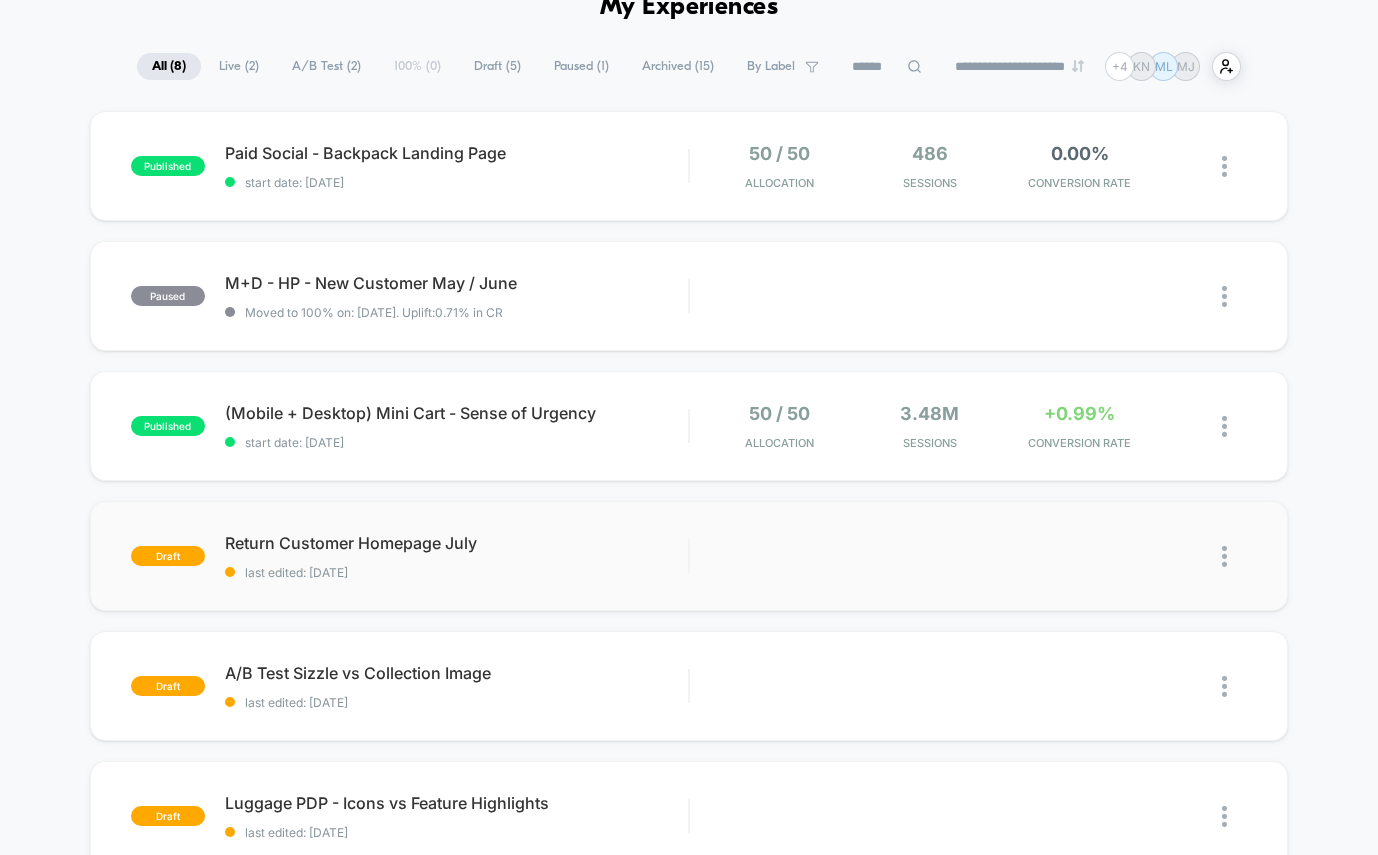 scroll, scrollTop: 111, scrollLeft: 0, axis: vertical 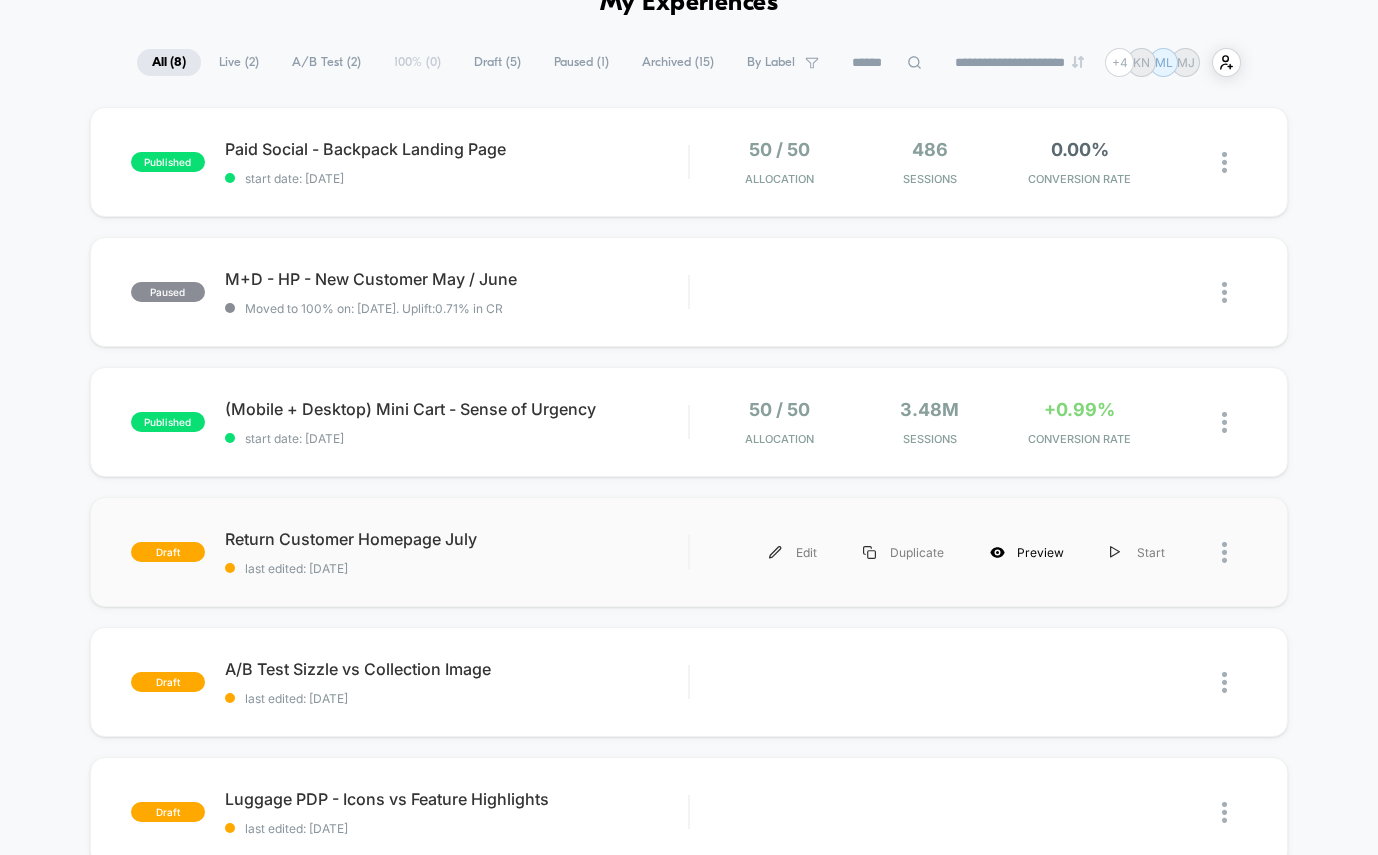 click on "Preview" at bounding box center (1027, 552) 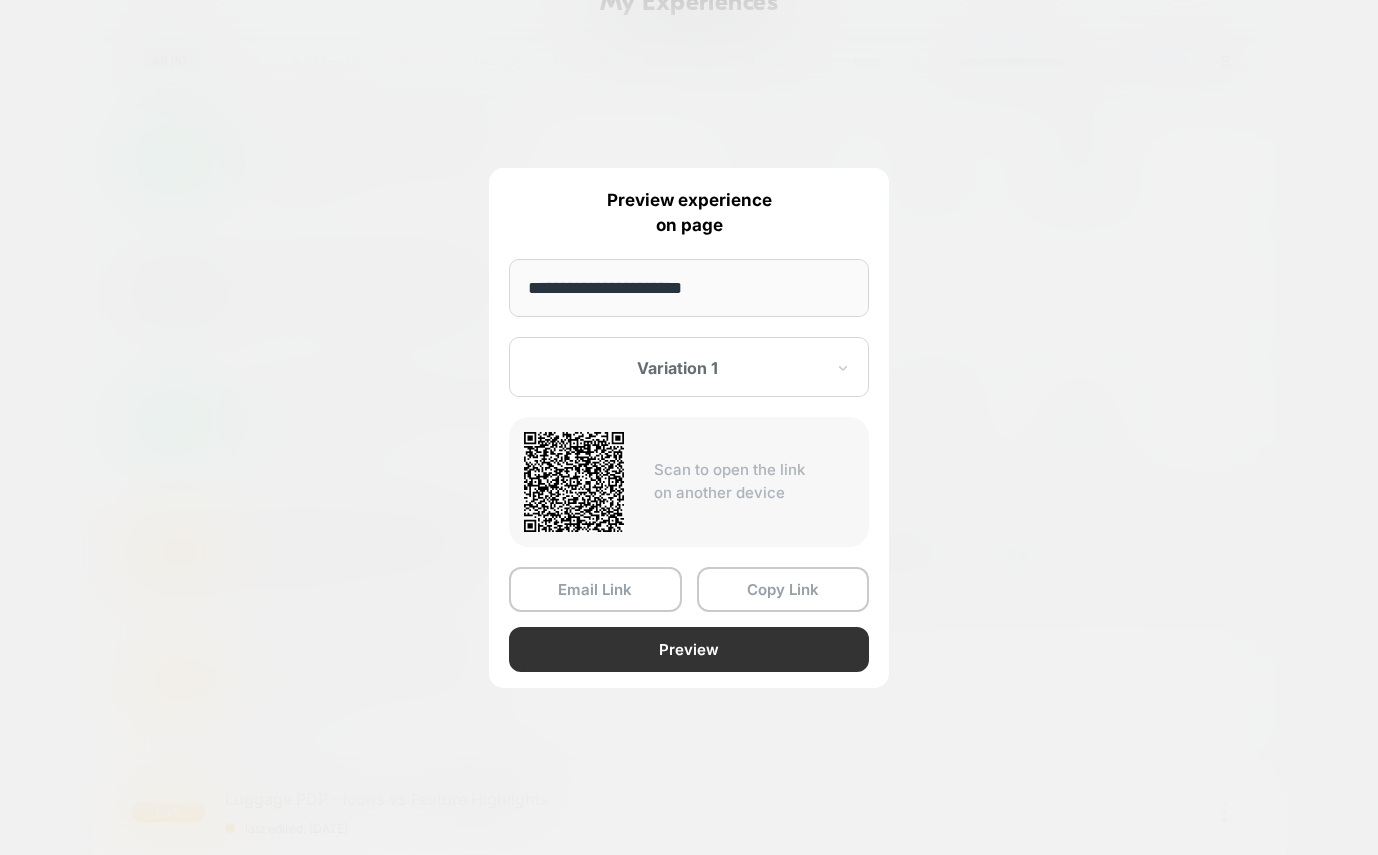 click on "Preview" at bounding box center [689, 649] 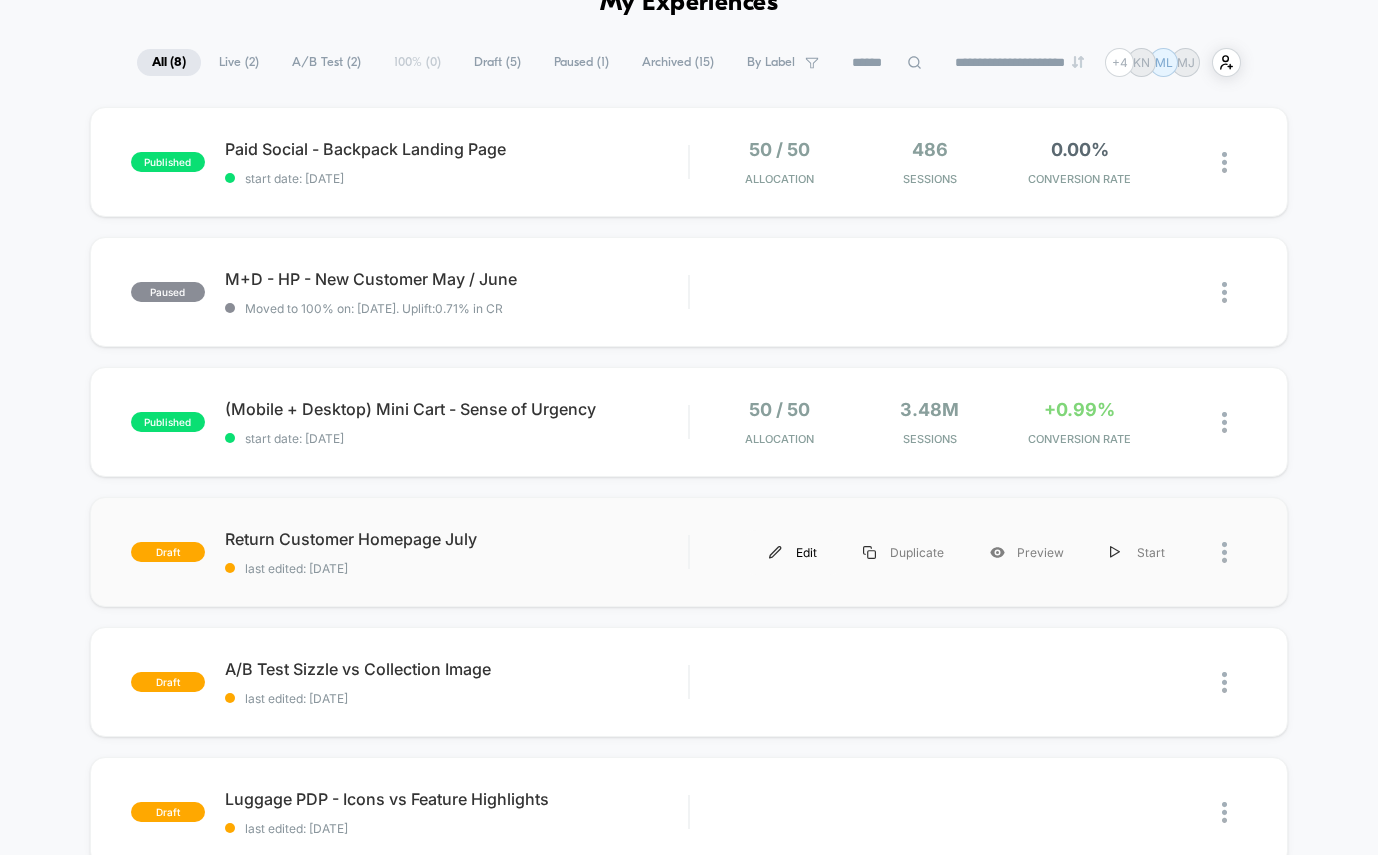 click on "Edit" at bounding box center (793, 552) 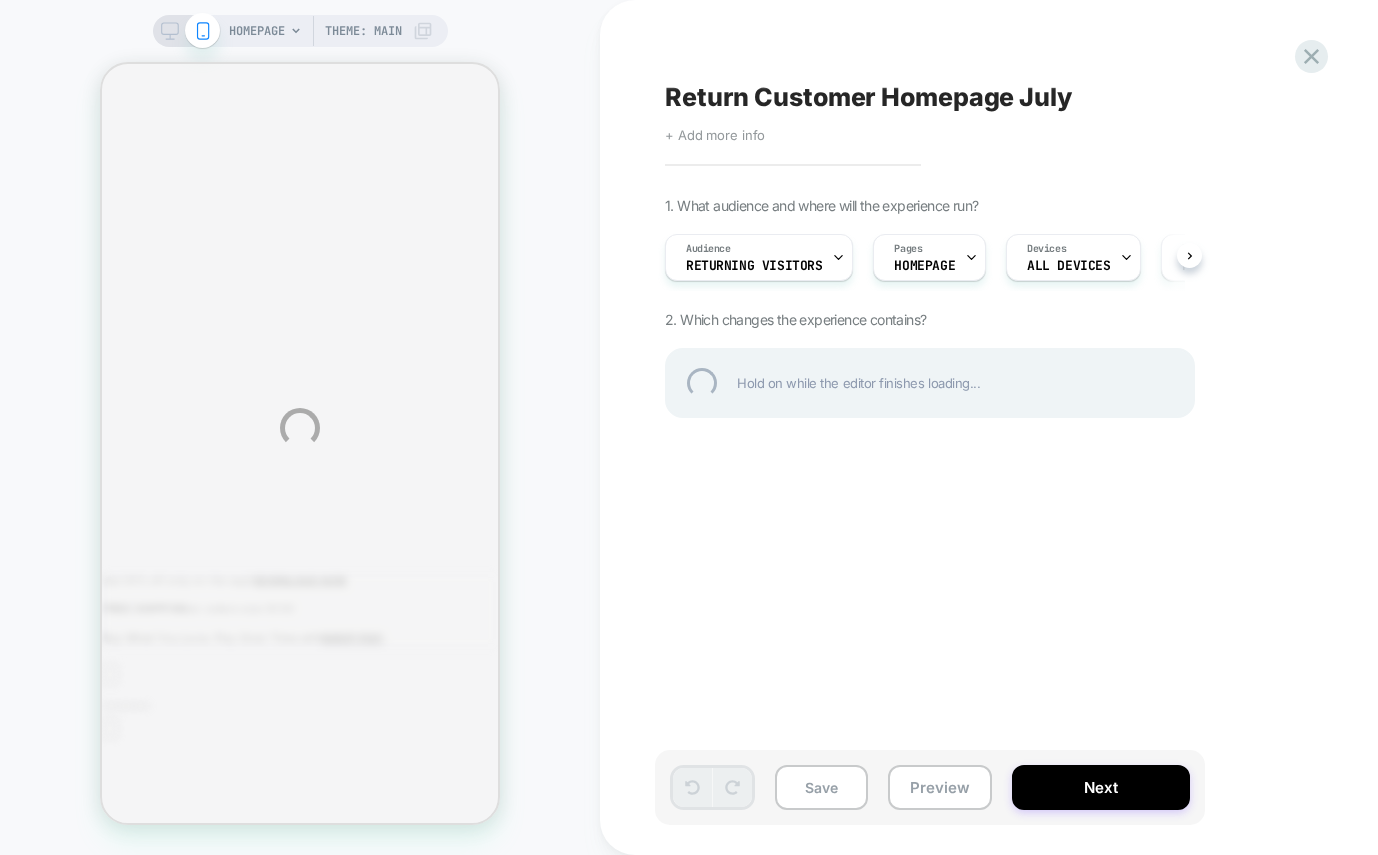 scroll, scrollTop: 0, scrollLeft: 0, axis: both 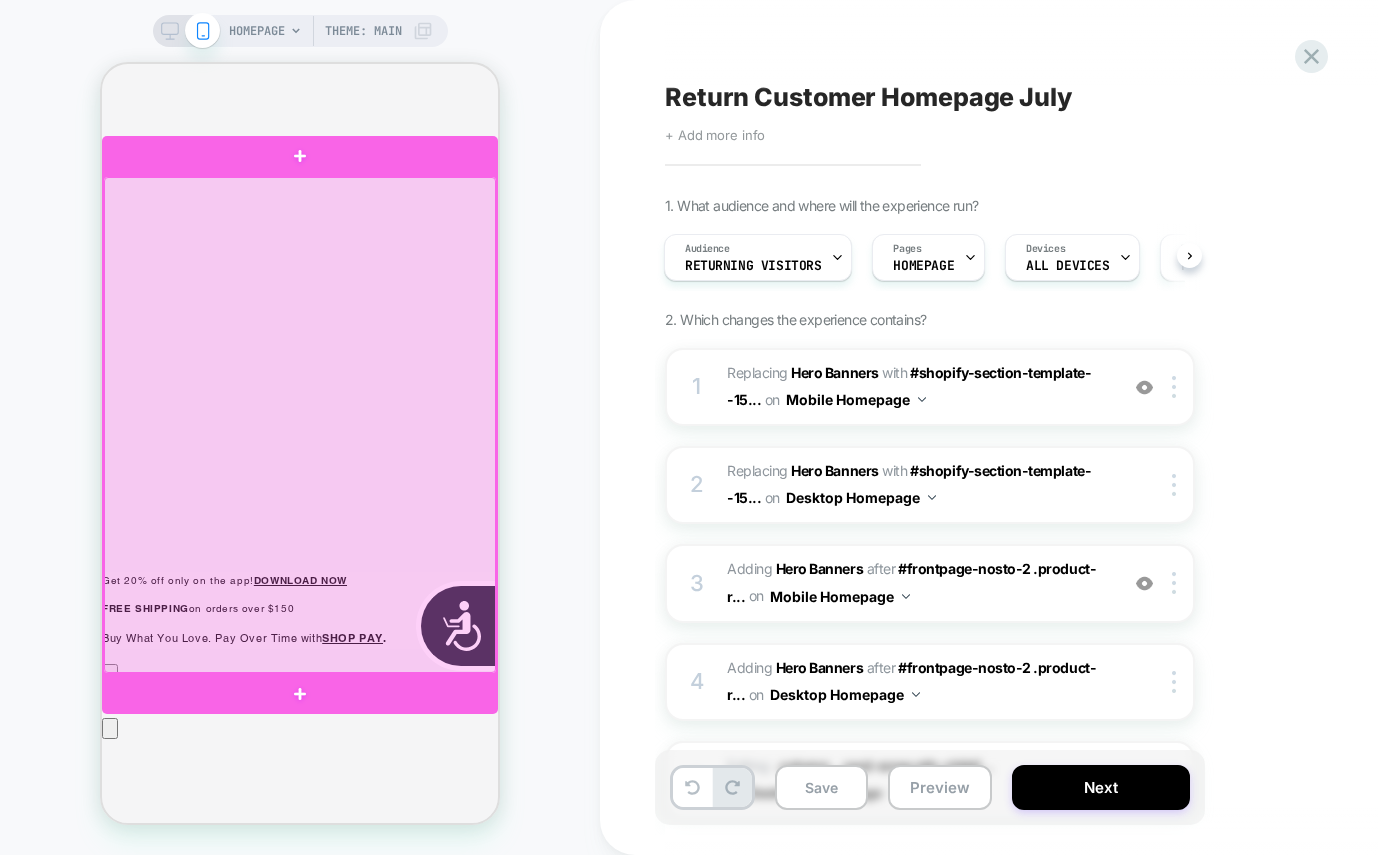 click at bounding box center (300, 425) 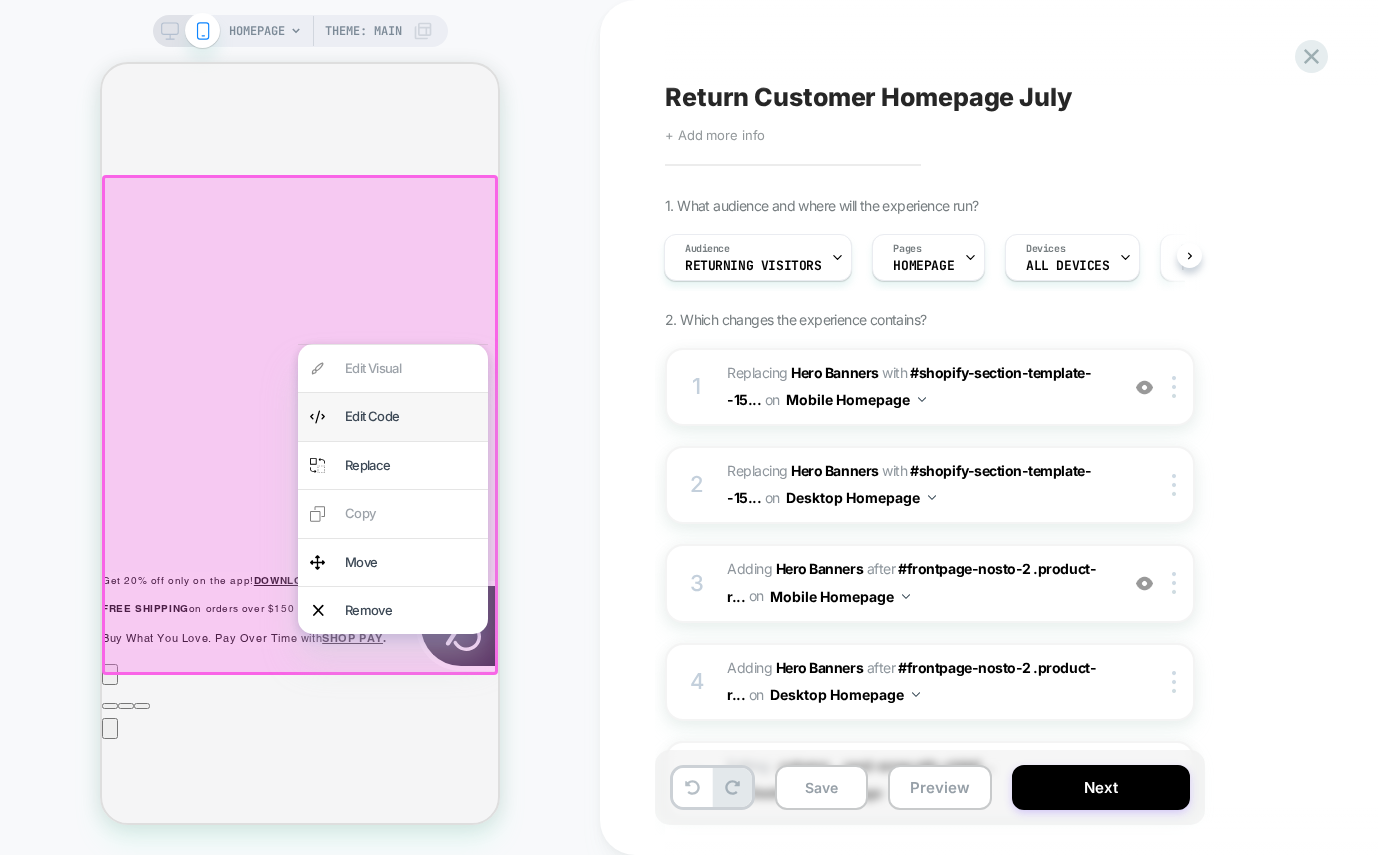 click on "Edit Code" at bounding box center [410, 416] 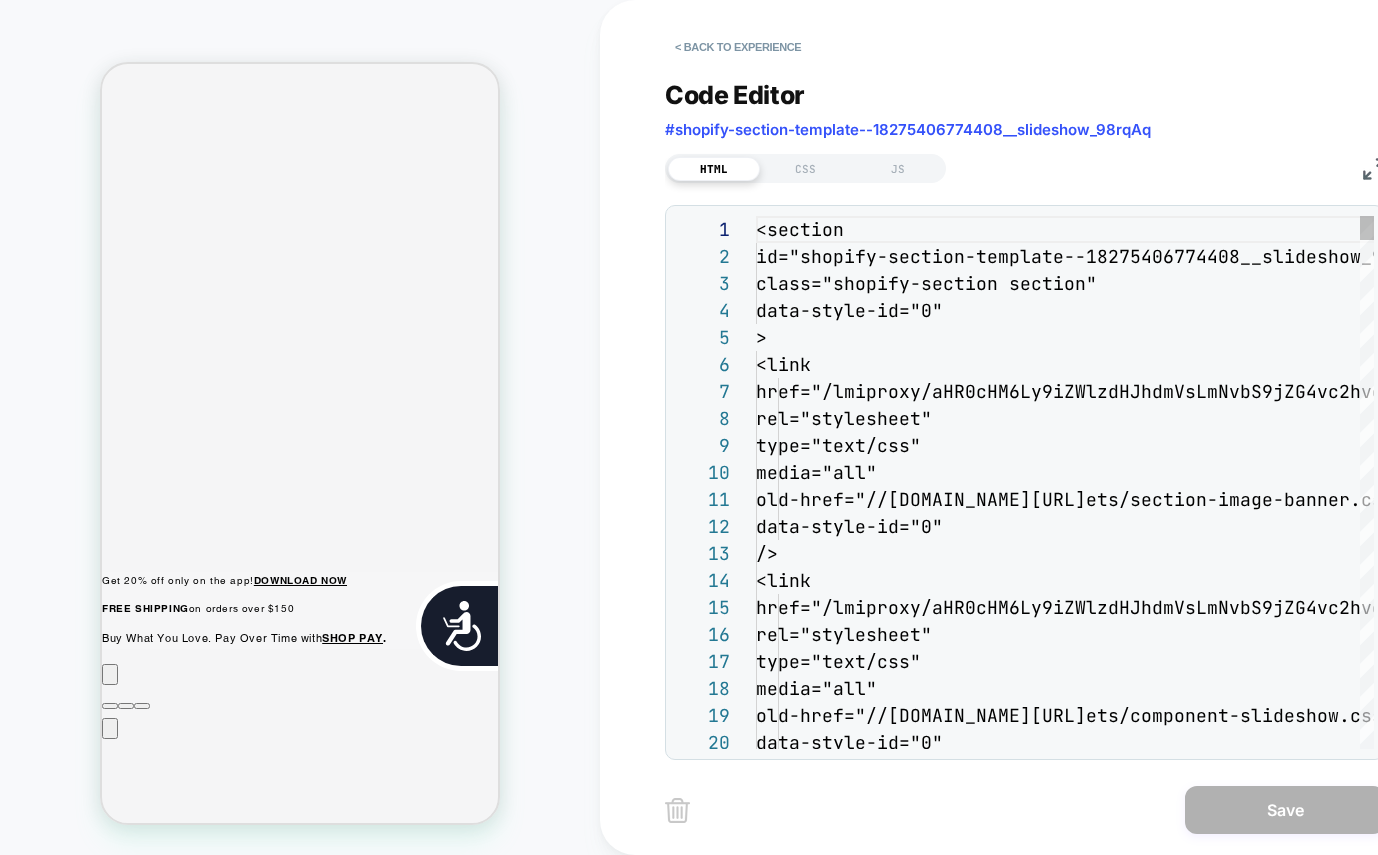 scroll, scrollTop: 270, scrollLeft: 0, axis: vertical 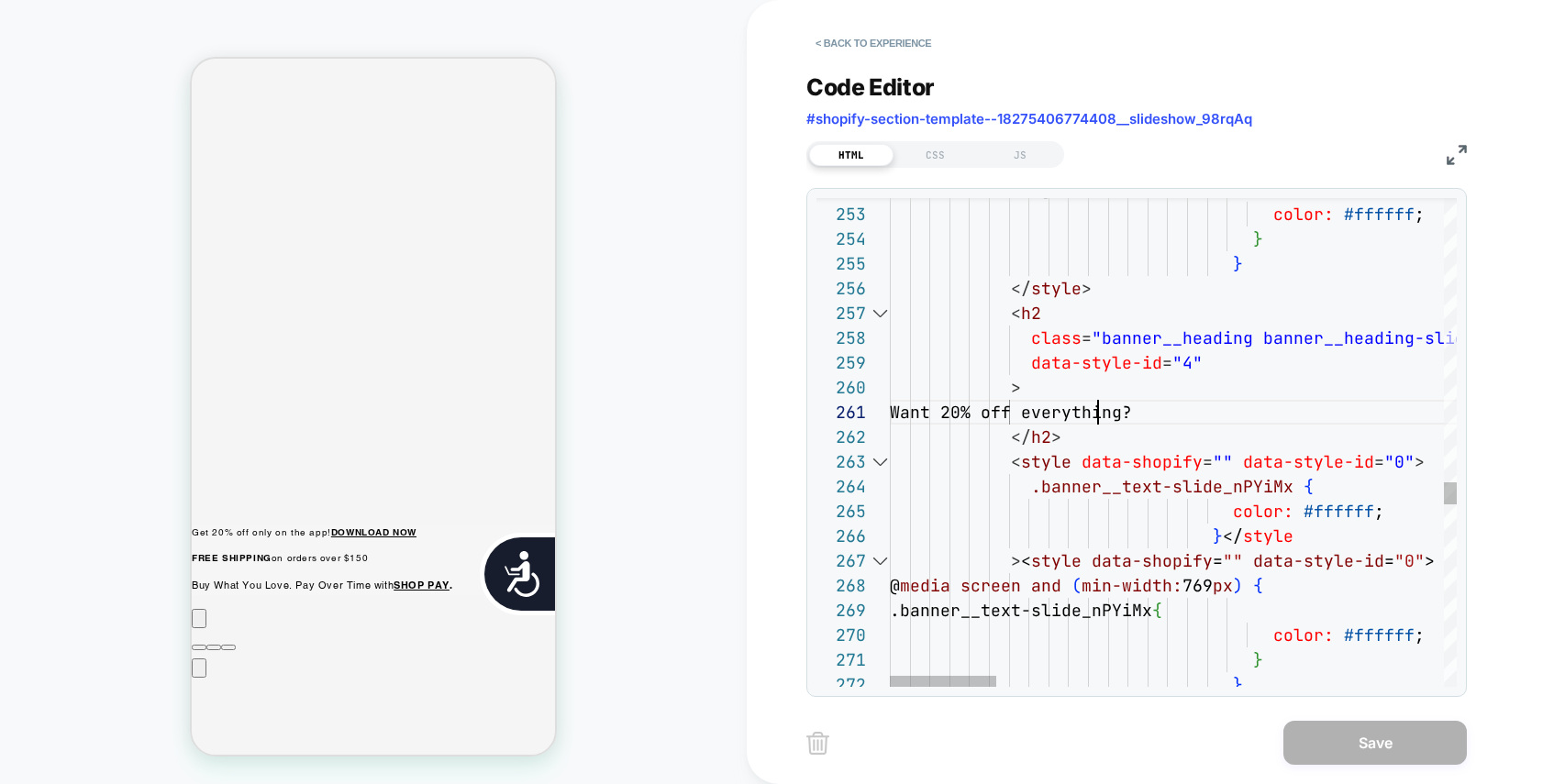 click on ".banner__headi ng-slide_nPYiMx  {                                        color:   #ffffff ;                                      }                                    }              </ style >              < h2                class = "banner__heading banner__heading-slide_nPYiMx mt-0  mb-1 h1"                data-style-id = "4"              >               Want 20% off everything?              </ h2 >              < style   data-shopify = ""   data-style-id = "0" >                .banner__text-slide_nPYiMx   {                                    color:   #ffffff ;                                  } </ style              > < style =" at bounding box center (2362, -668) 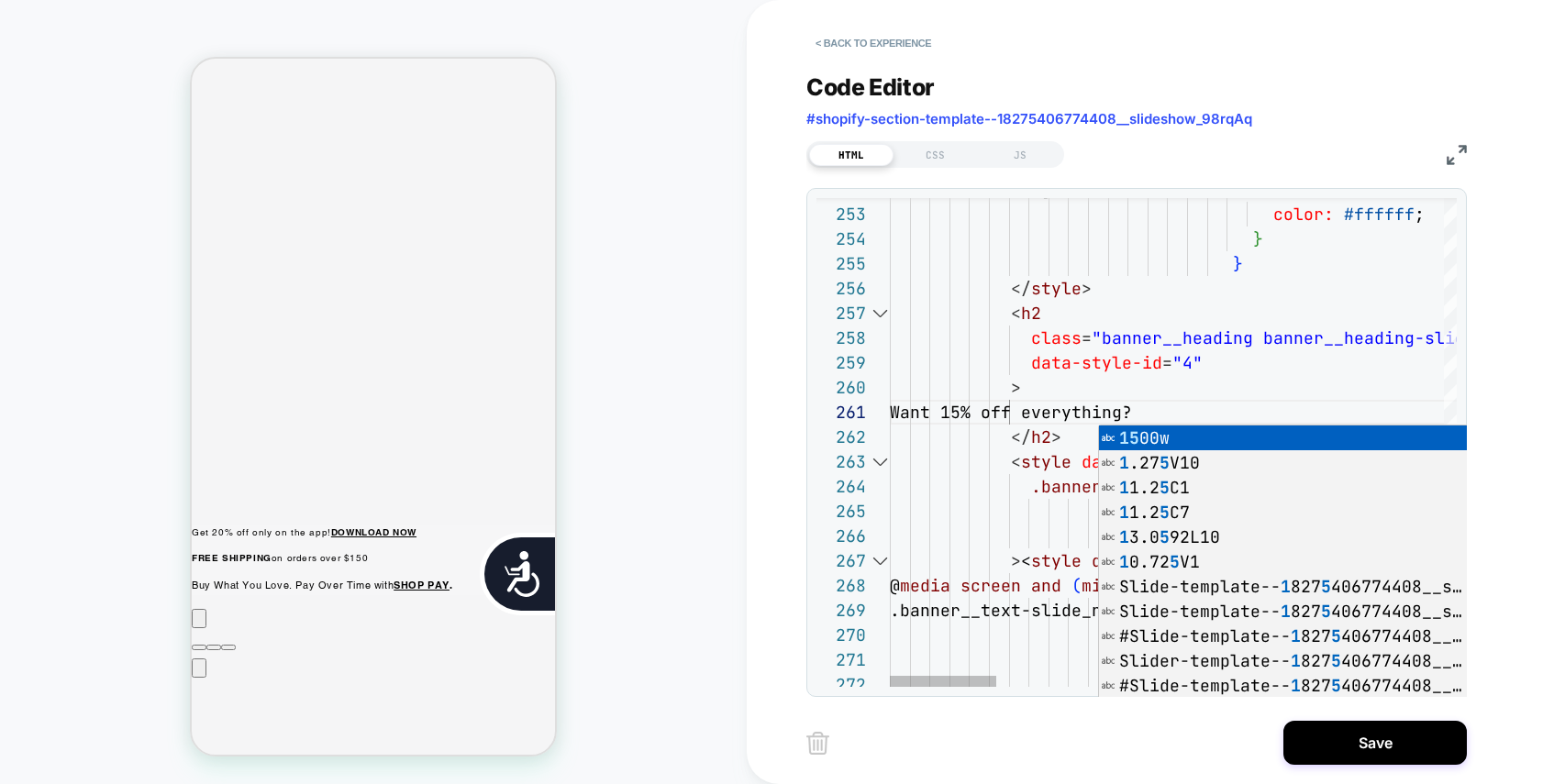 scroll, scrollTop: 0, scrollLeft: 238, axis: horizontal 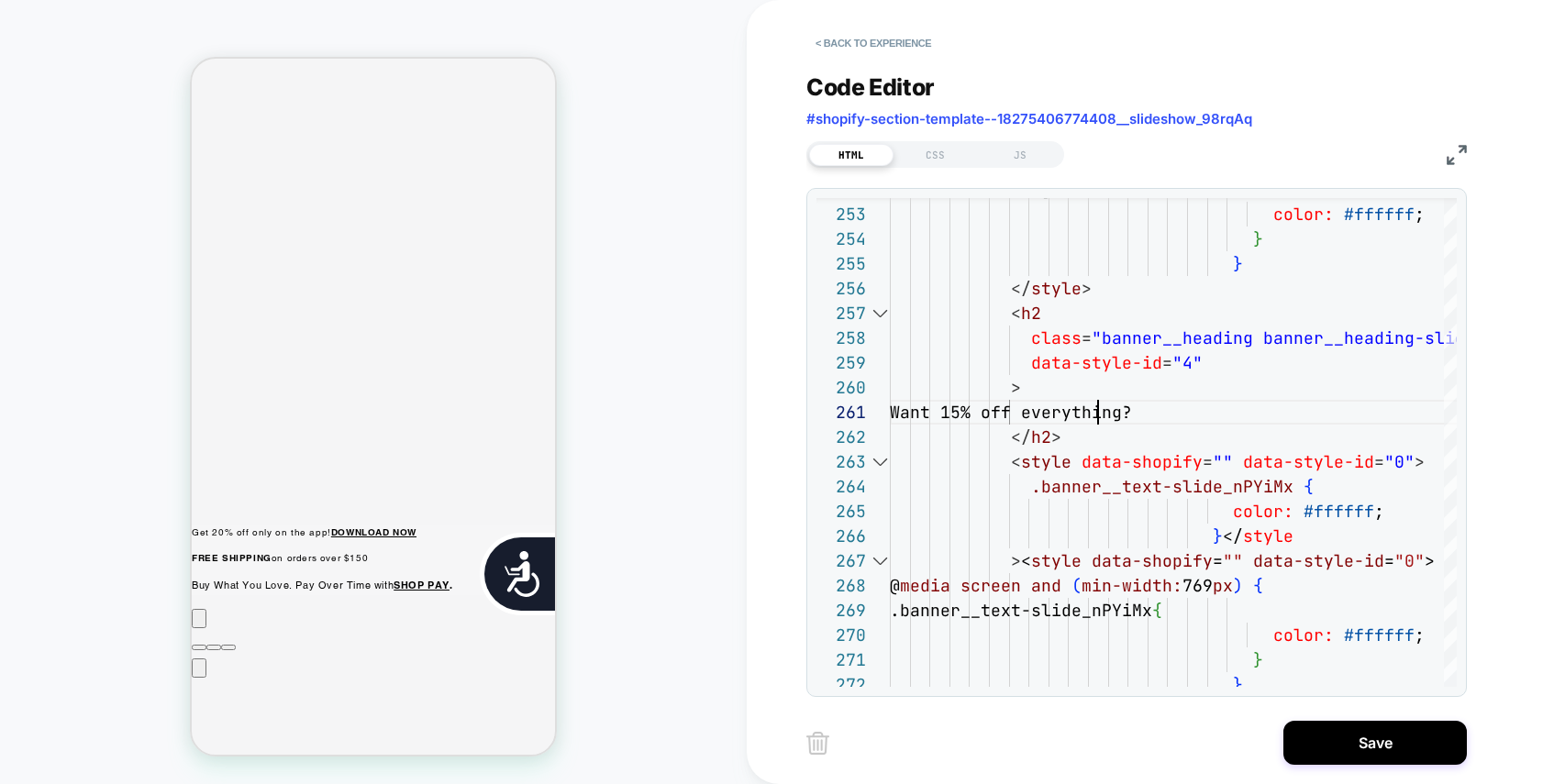 click on "< Back to experience Code Editor #shopify-section-template--18275406774408__slideshow_98rqAq HTML CSS JS 252 253 254 255 256 257 258 259 260 261 262 263 264 265 266 267 268 269 270 271 272                                     .banner__headi ng-slide_nPYiMx  {                                        color:   #ffffff ;                                      }                                    }              </ style >              < h2                class = "banner__heading banner__heading-slide_nPYiMx mt-0  mb-1 h1"                data-style-id = "4"              >               Want 15% off everything?              </ h2 >              < style   data-shopify = ""   data-style-id = "0" >                .banner__text-slide_nPYiMx   { color:   ;" at bounding box center (1150, 392) 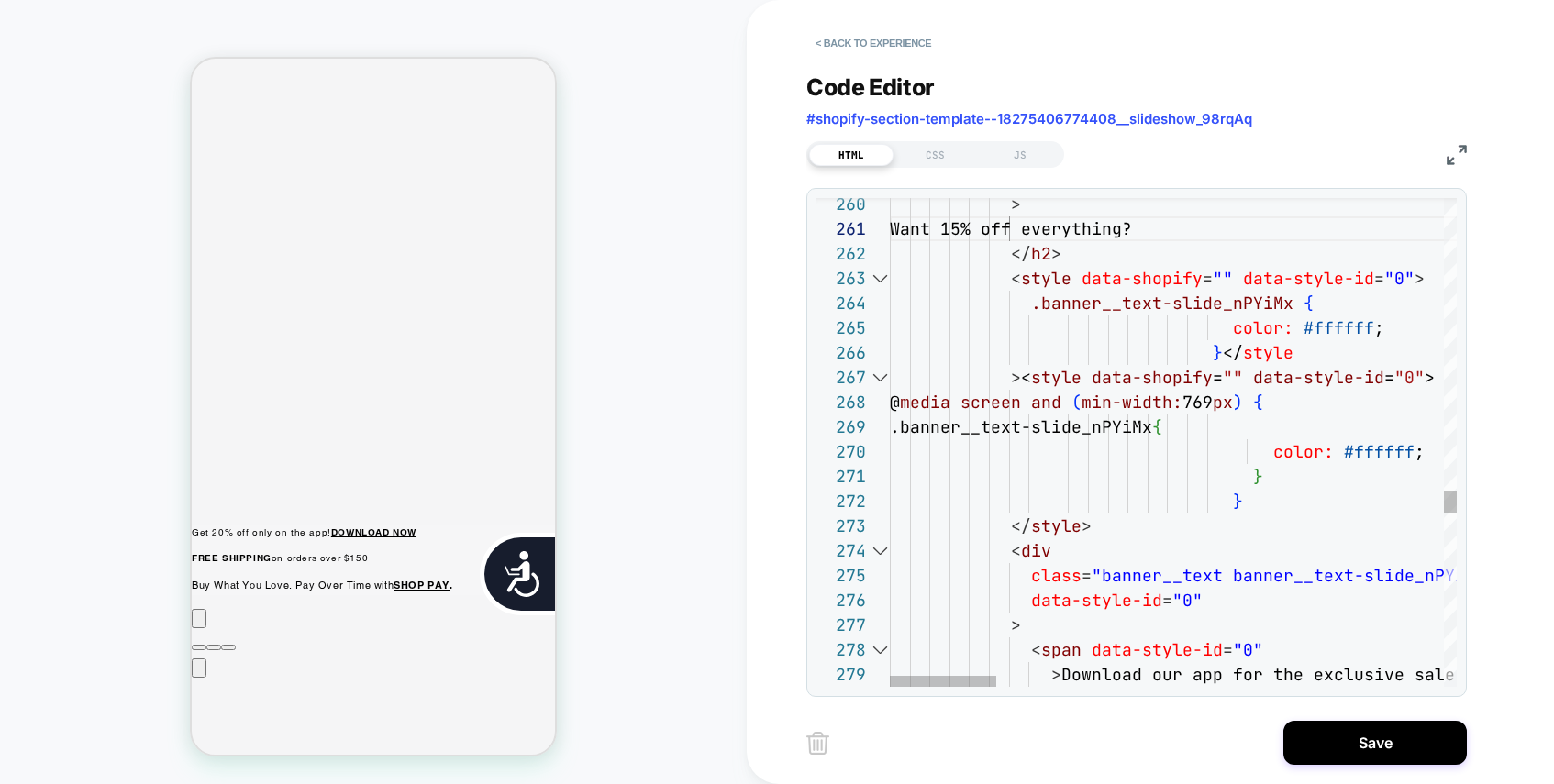 scroll, scrollTop: 0, scrollLeft: 371, axis: horizontal 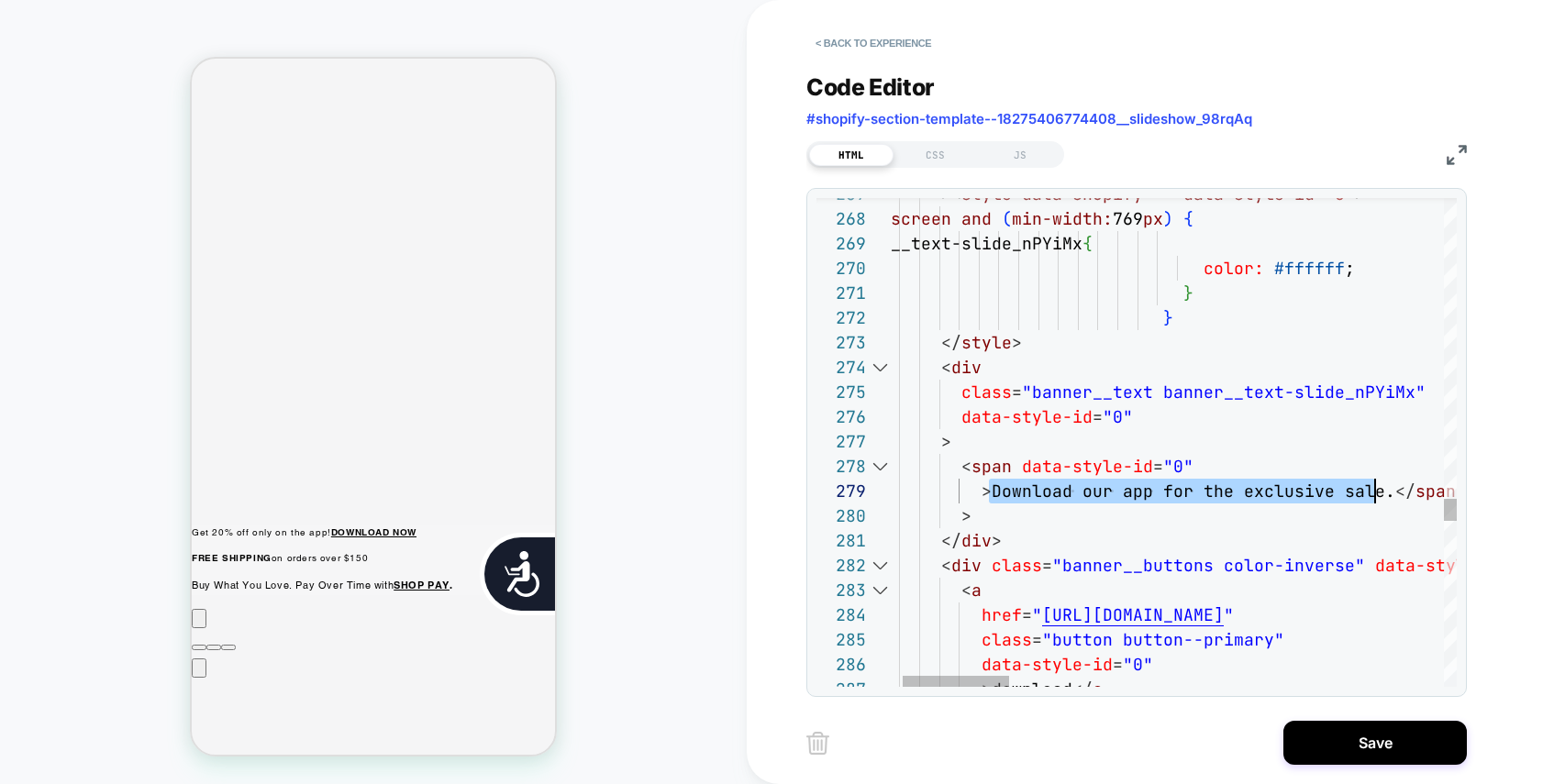 drag, startPoint x: 1058, startPoint y: 498, endPoint x: 1371, endPoint y: 483, distance: 313.35922 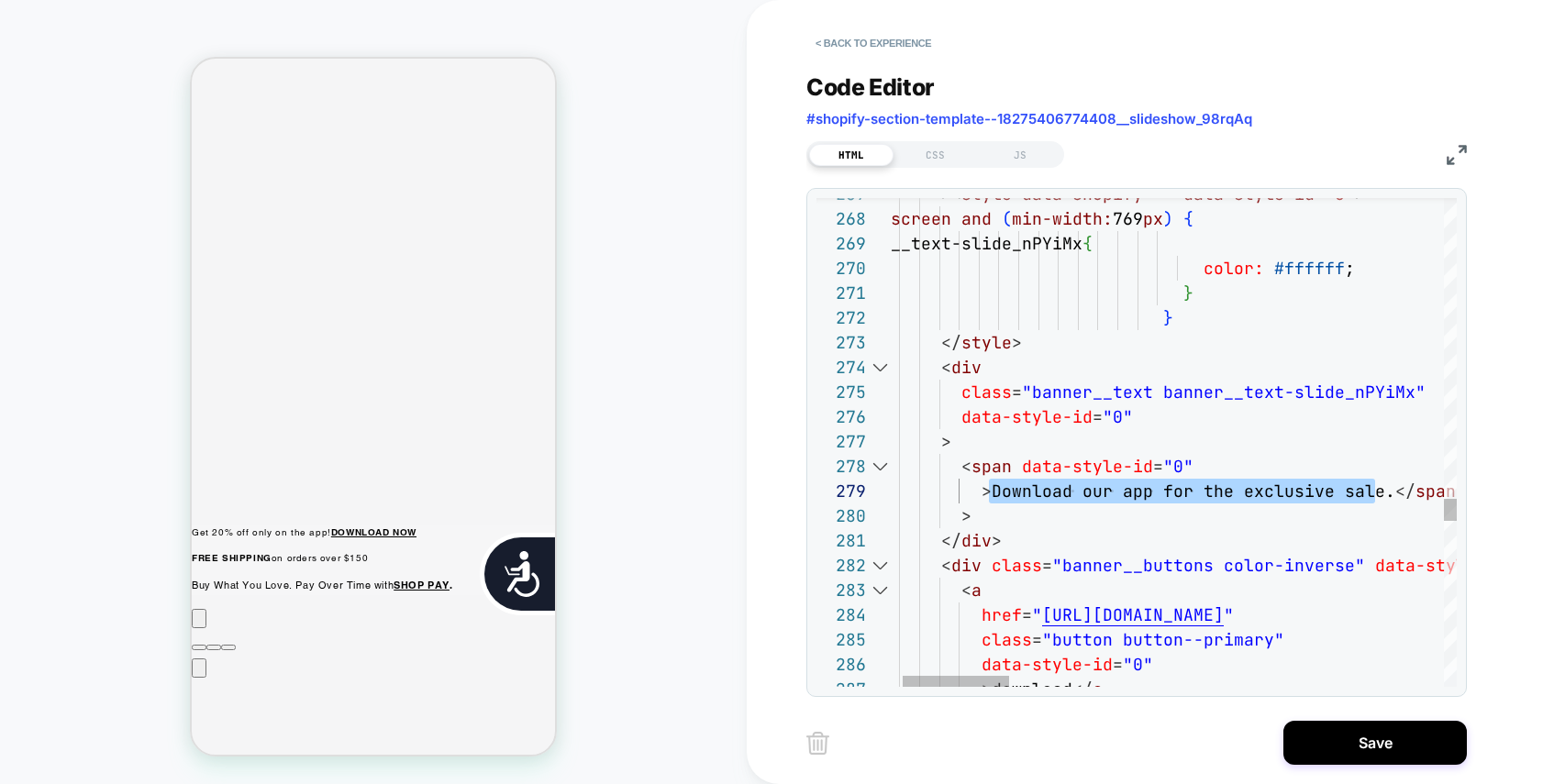 scroll, scrollTop: 0, scrollLeft: 741, axis: horizontal 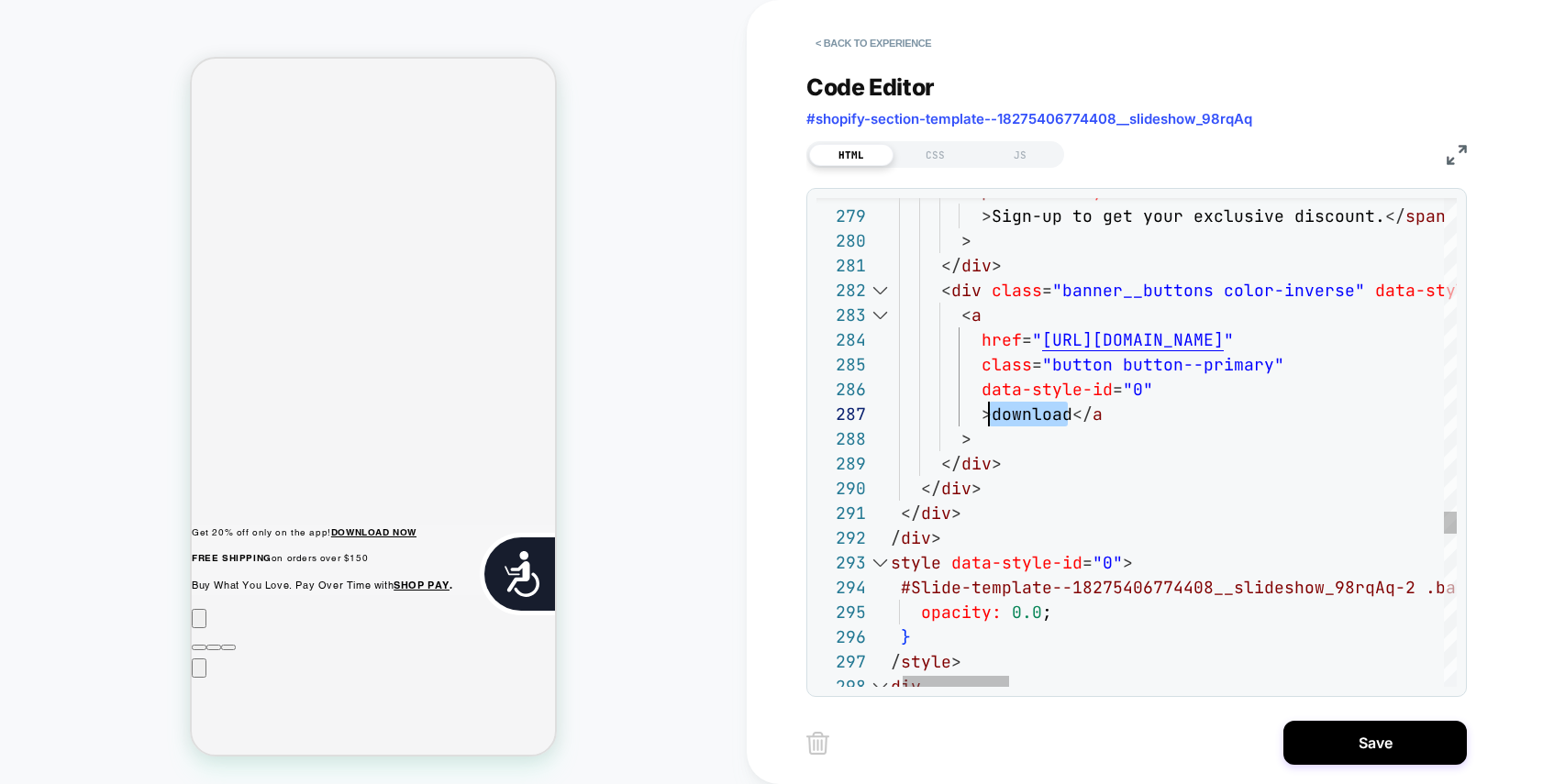 drag, startPoint x: 1069, startPoint y: 419, endPoint x: 992, endPoint y: 423, distance: 77.103826 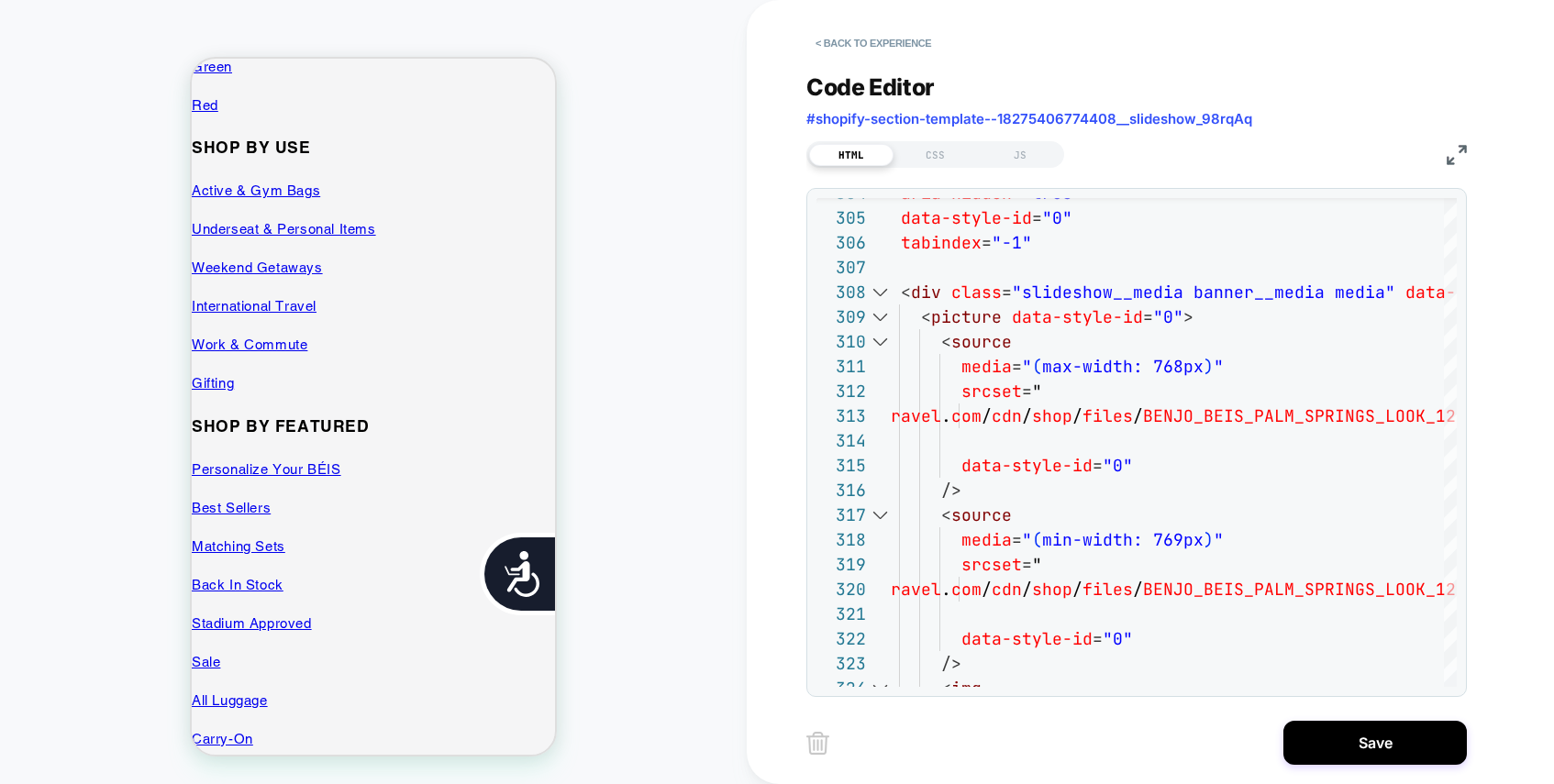 scroll, scrollTop: 3067, scrollLeft: 0, axis: vertical 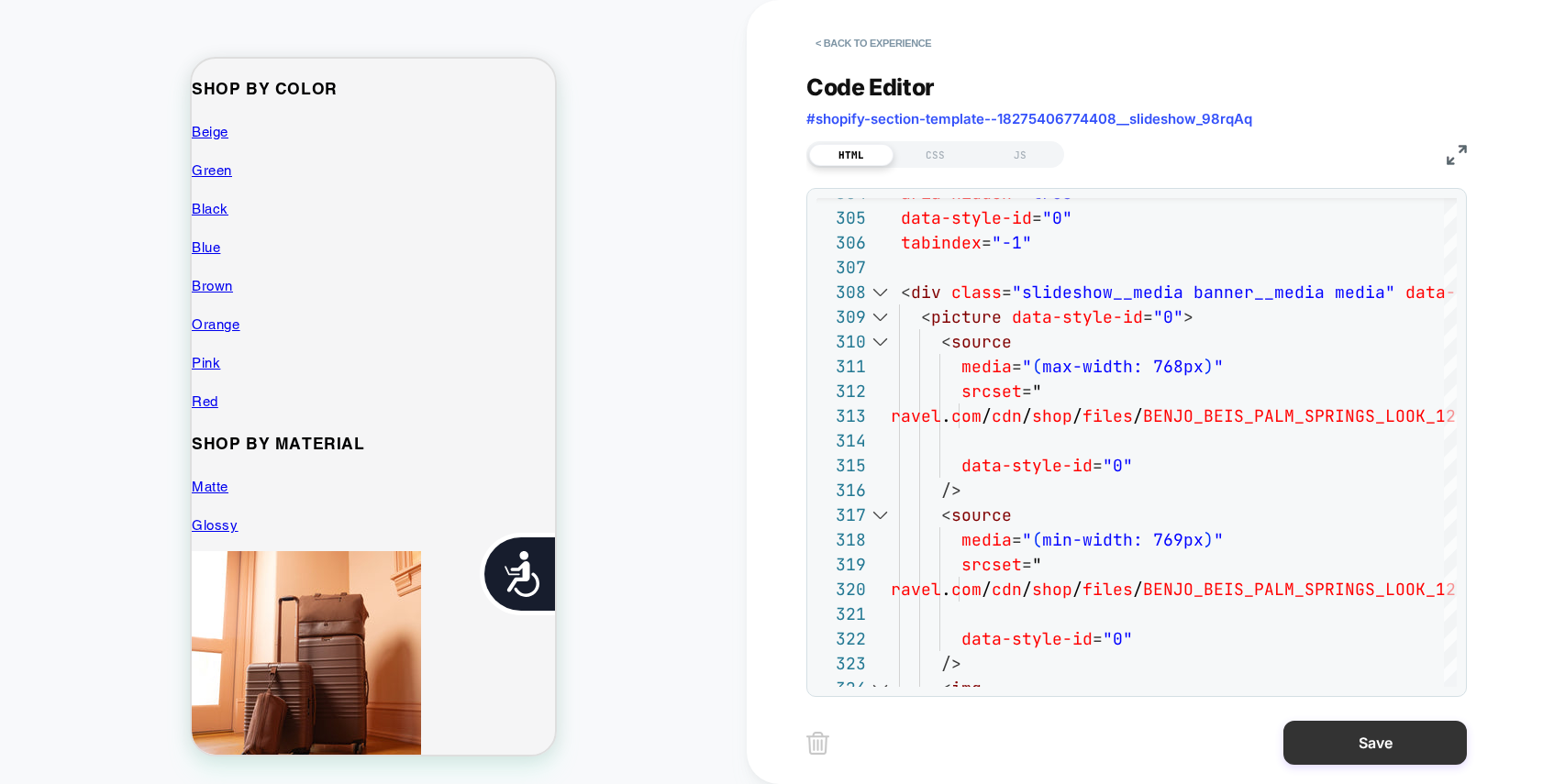 type on "**********" 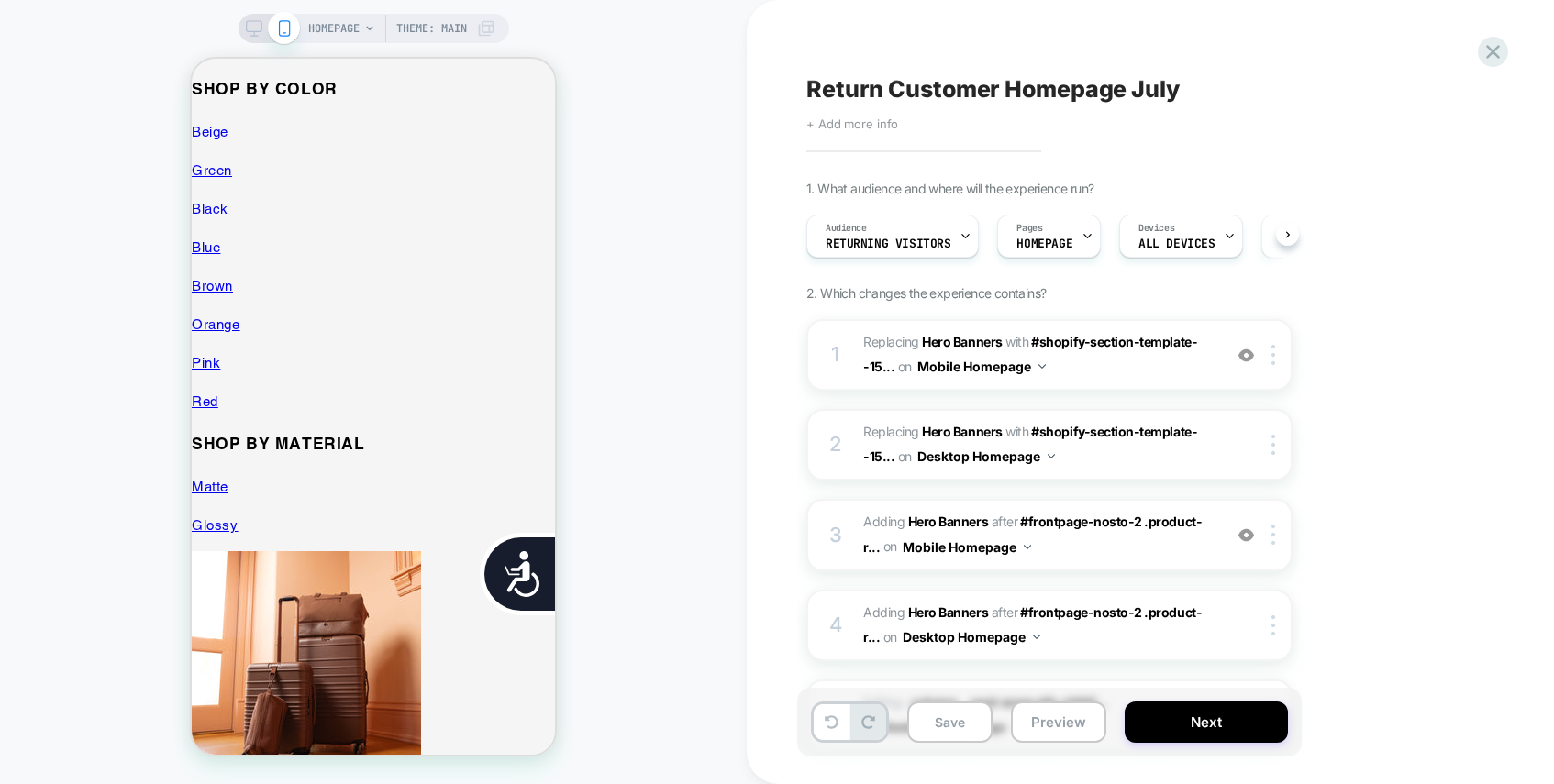 scroll, scrollTop: 0, scrollLeft: 0, axis: both 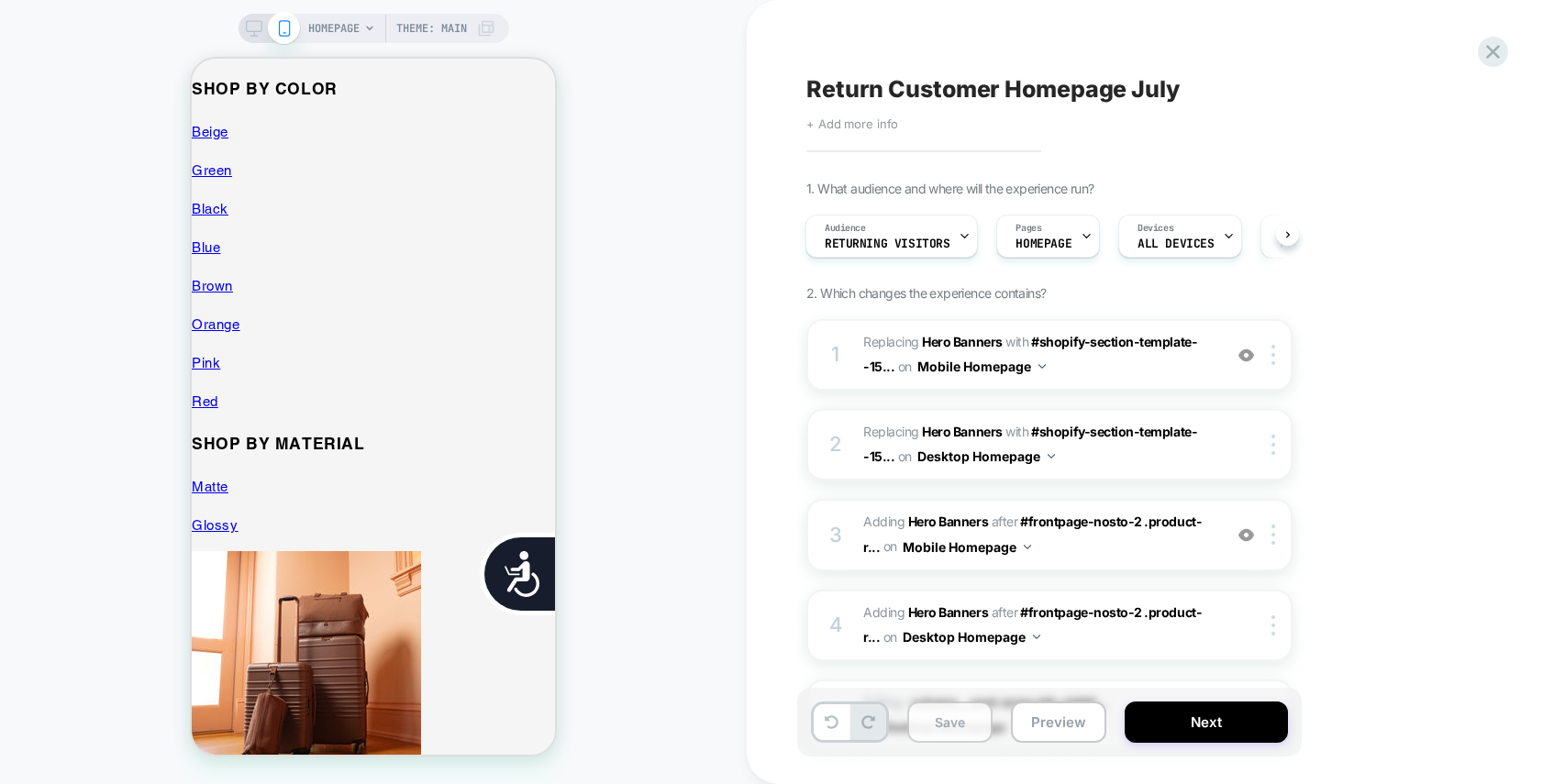 click on "Save" at bounding box center (949, 722) 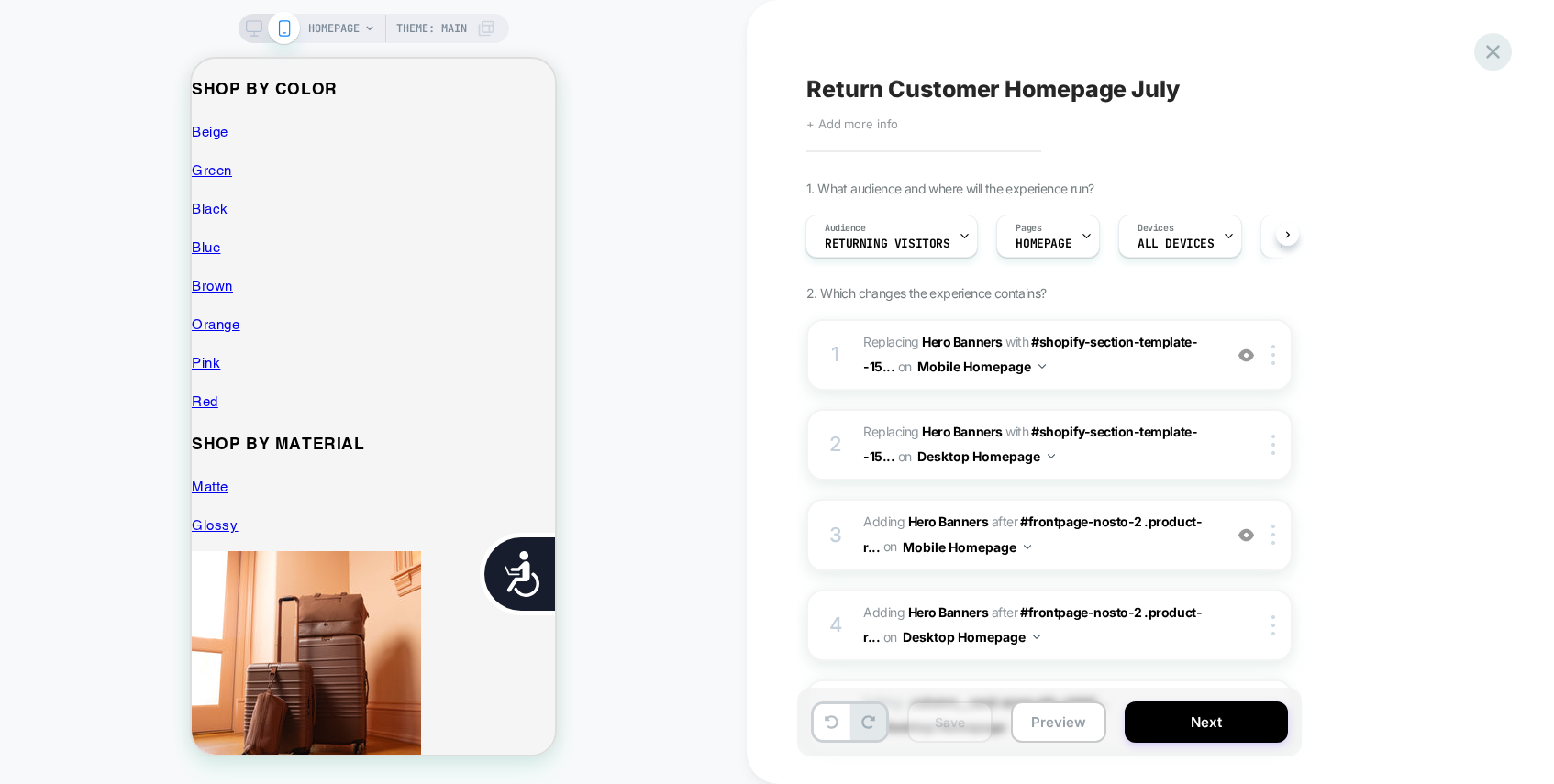 click 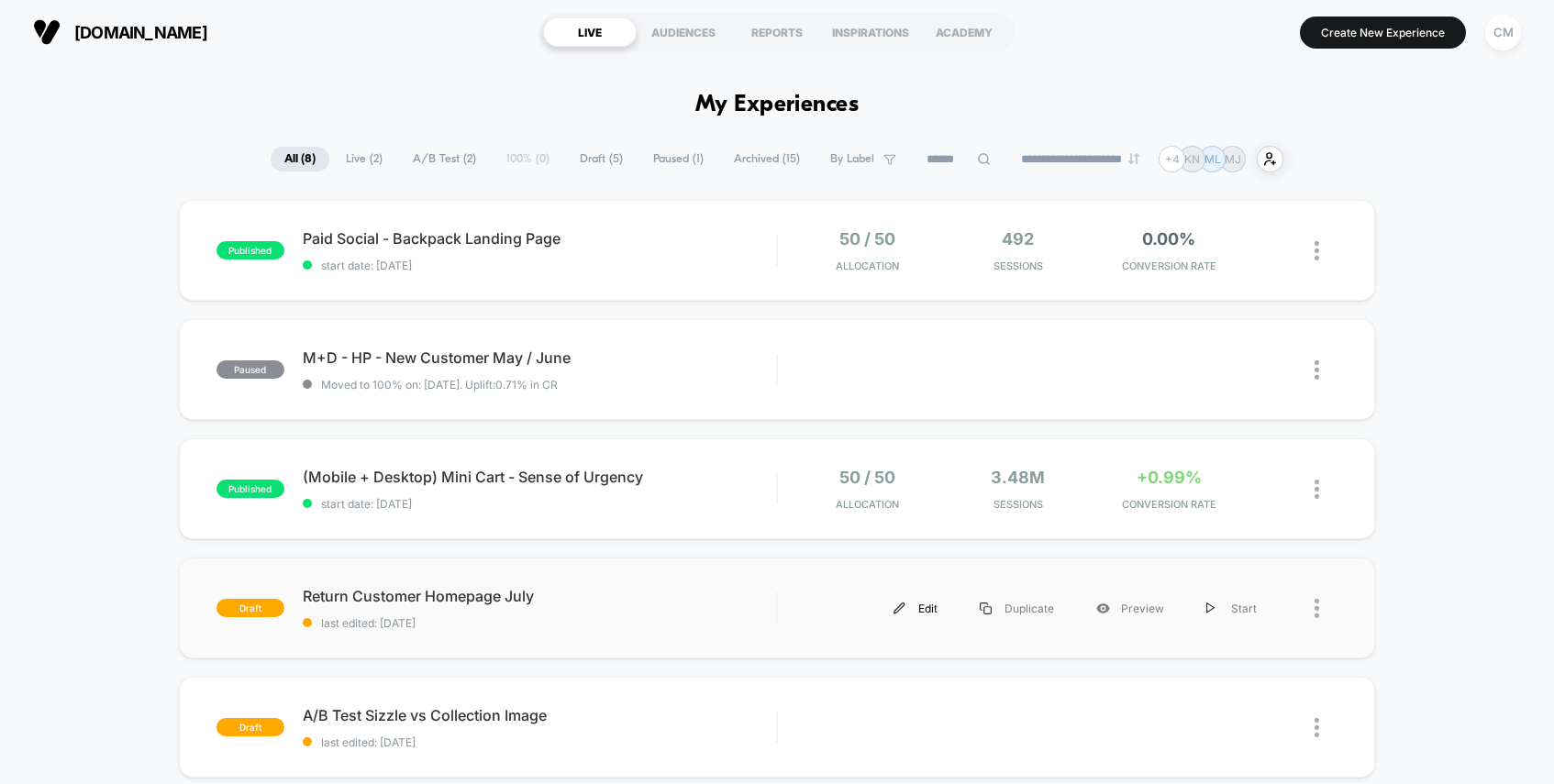 click on "Edit" at bounding box center (916, 608) 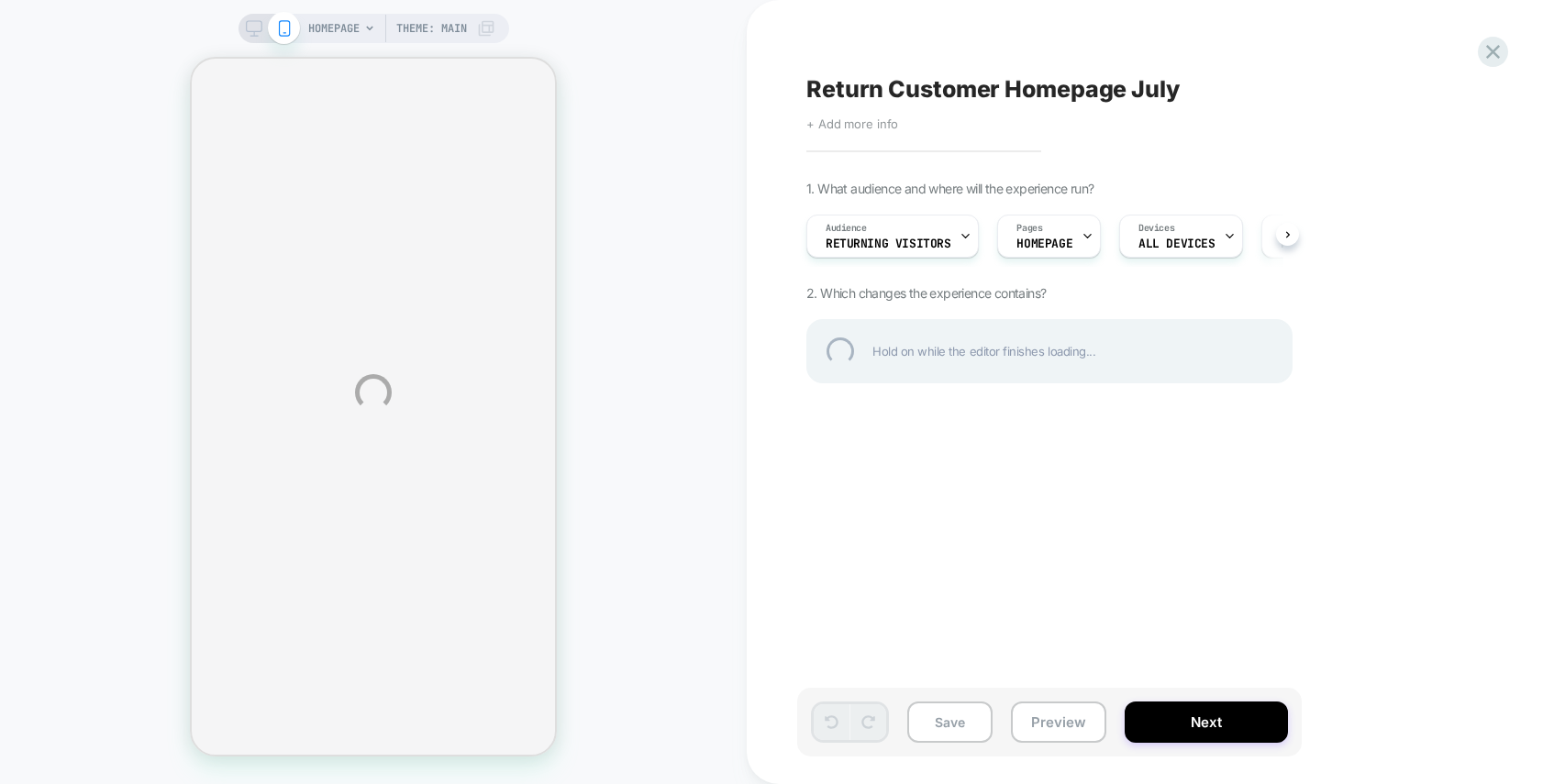 click on "Return Customer Homepage July" at bounding box center [1141, 89] 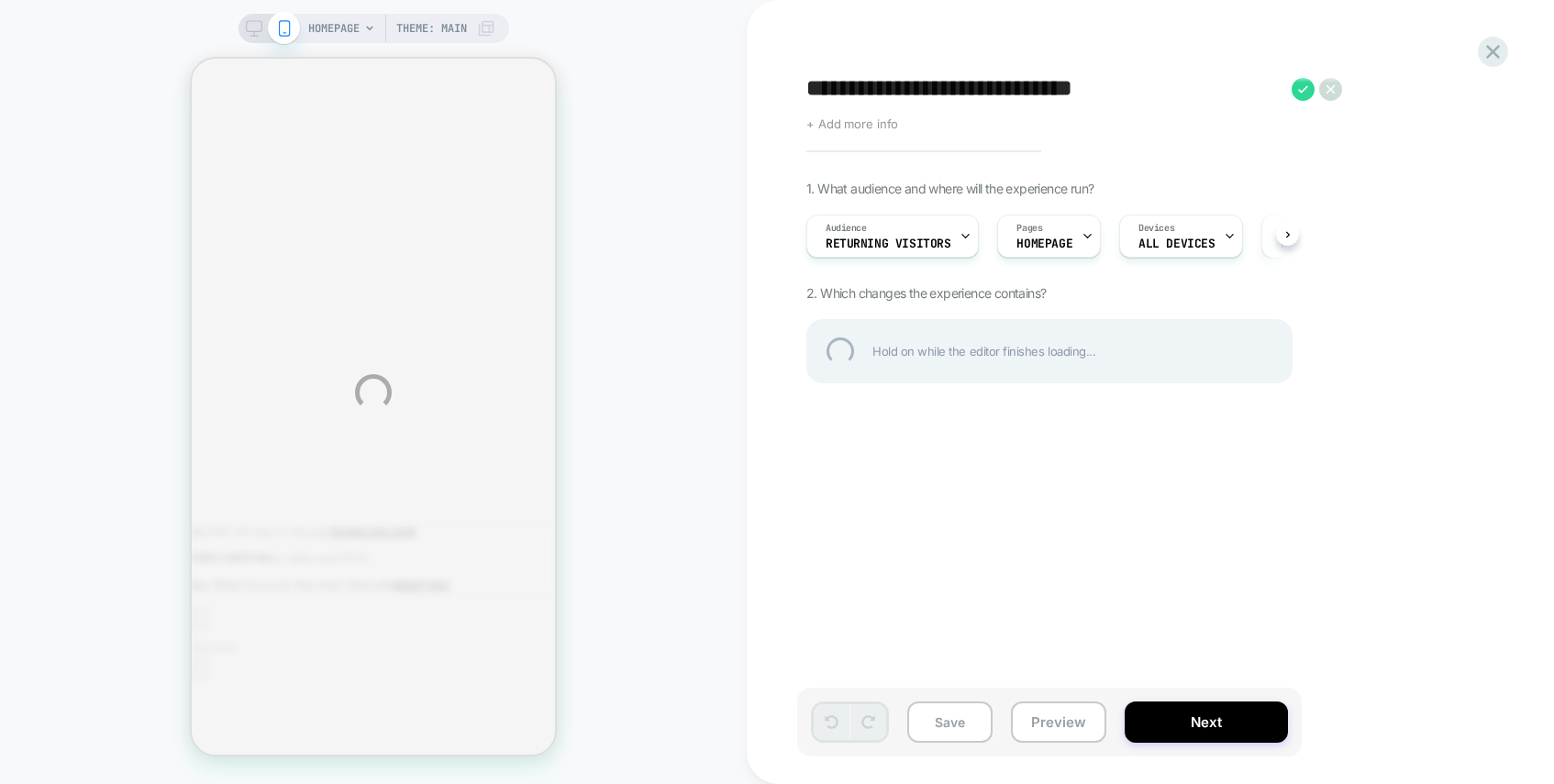scroll, scrollTop: 0, scrollLeft: 0, axis: both 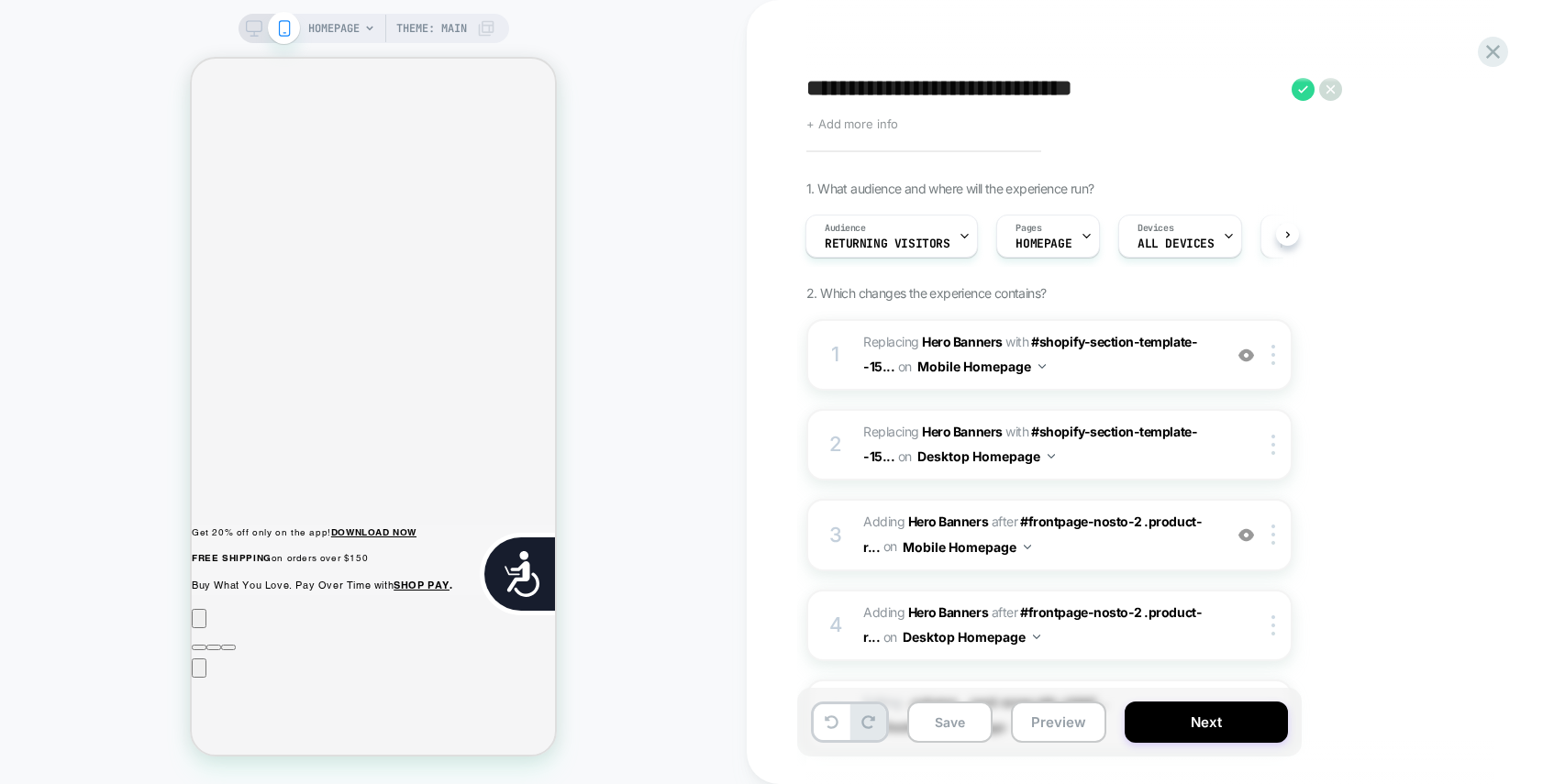 drag, startPoint x: 883, startPoint y: 94, endPoint x: 788, endPoint y: 83, distance: 95.63472 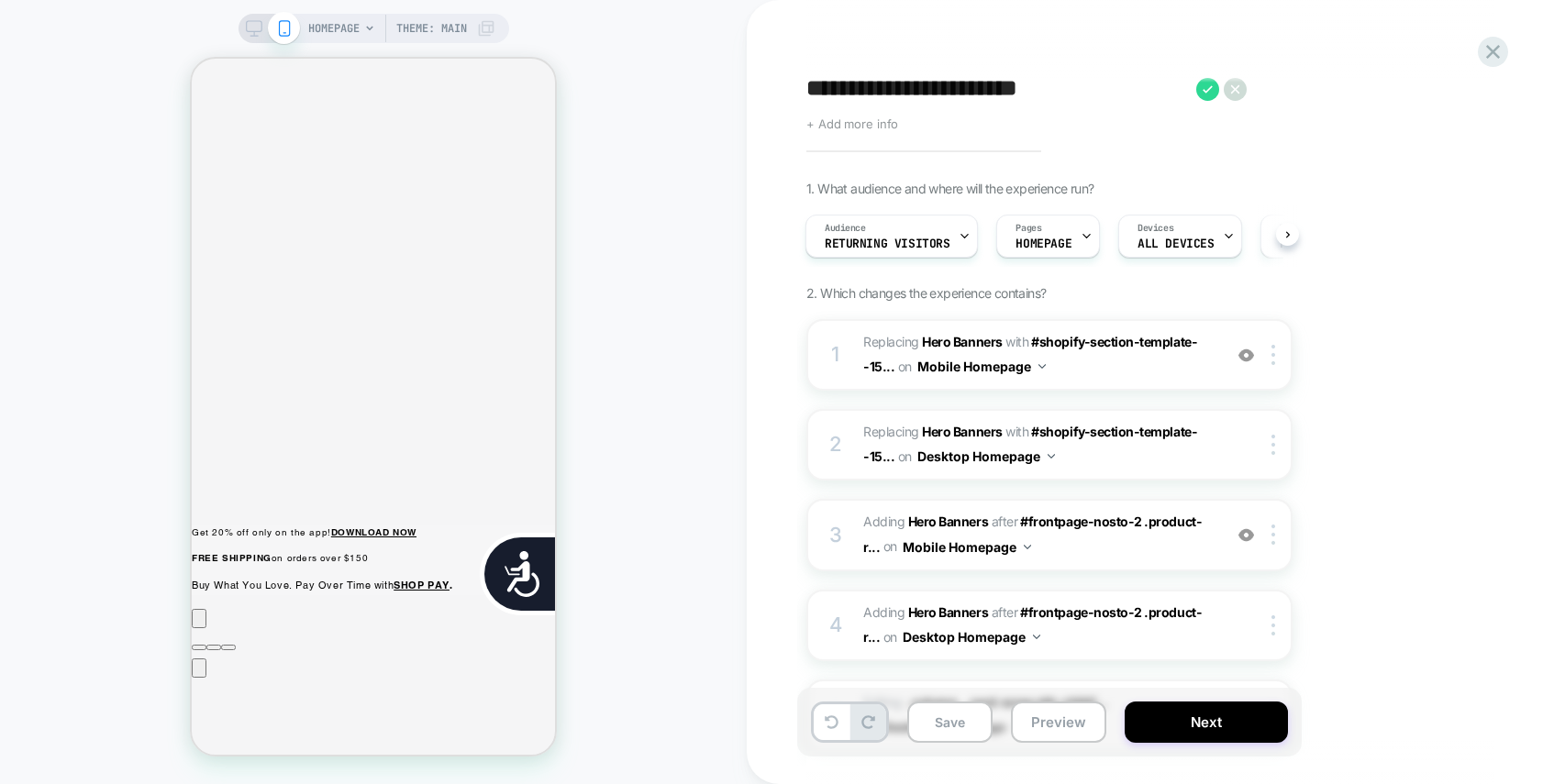 click on "**********" at bounding box center [996, 89] 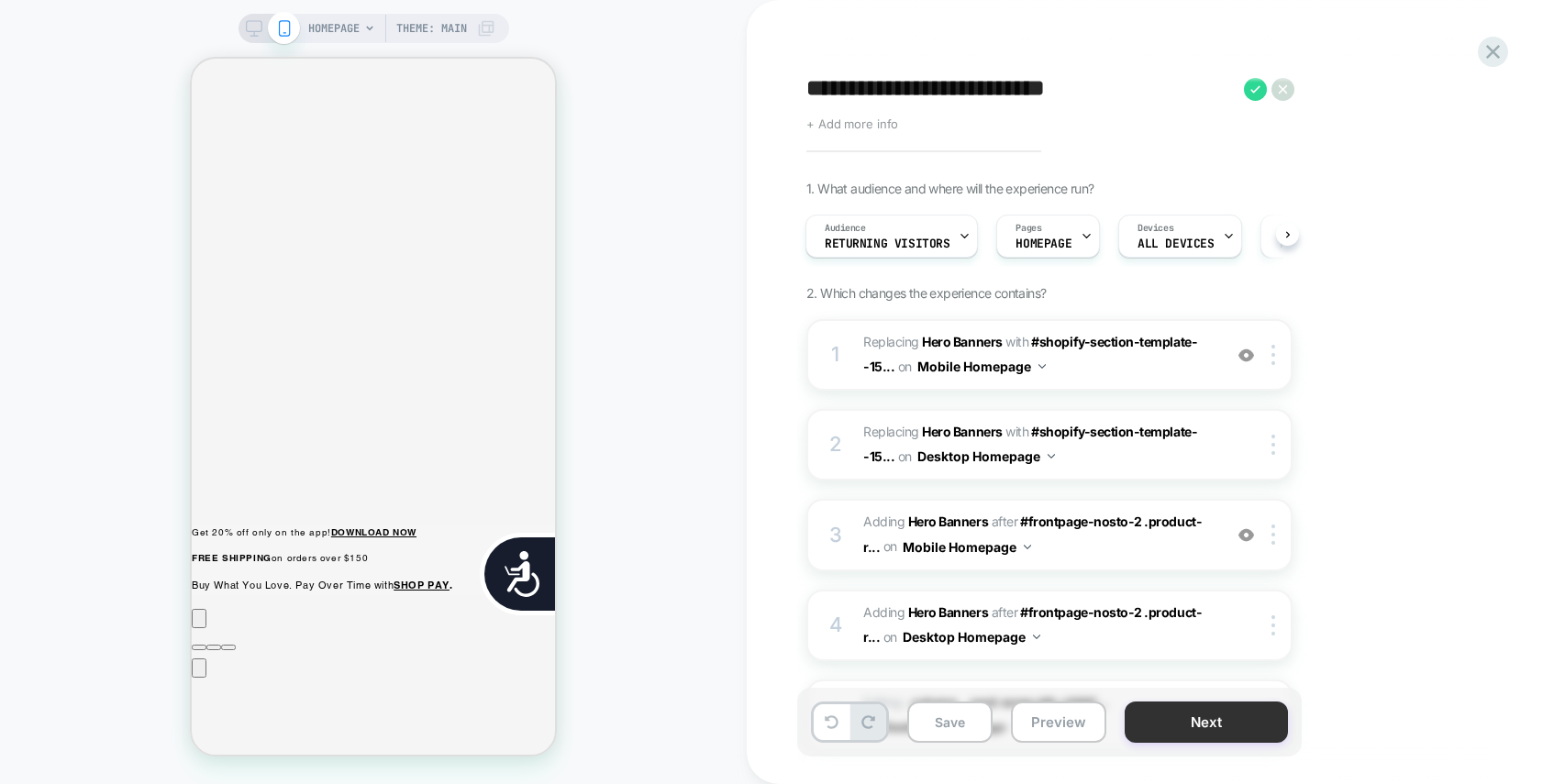 type on "**********" 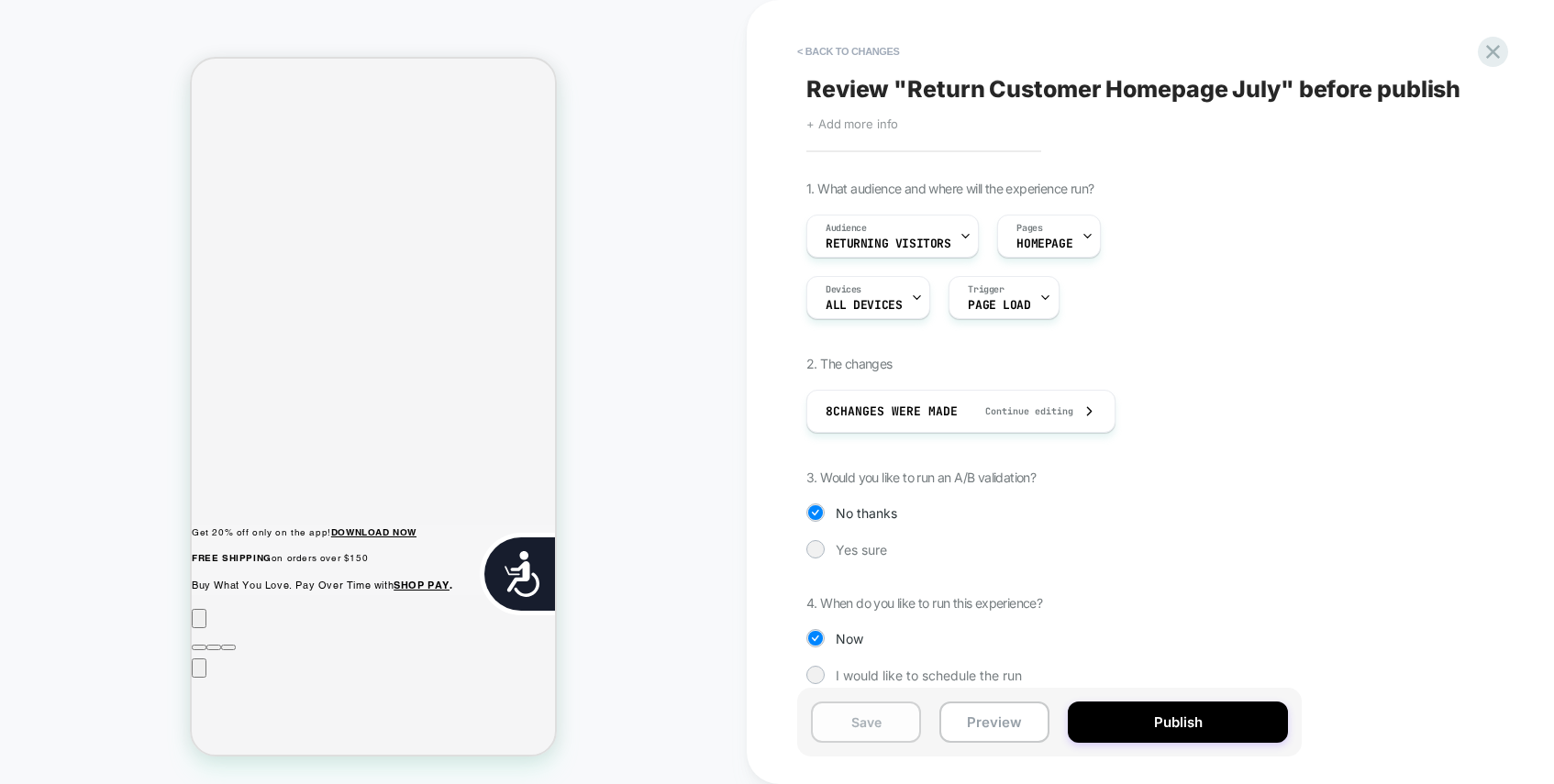 click on "Save" at bounding box center [866, 722] 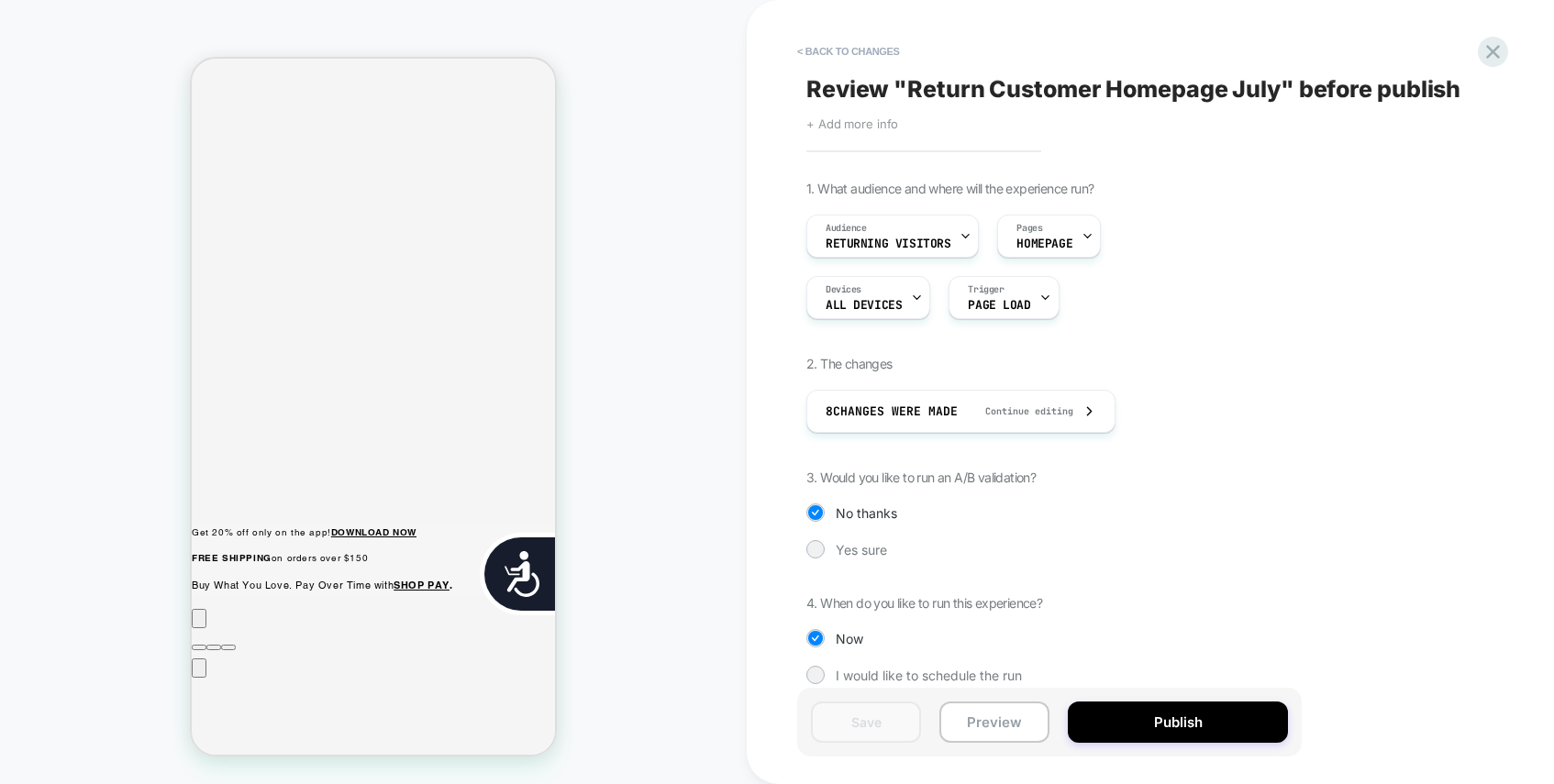 scroll, scrollTop: 0, scrollLeft: 741, axis: horizontal 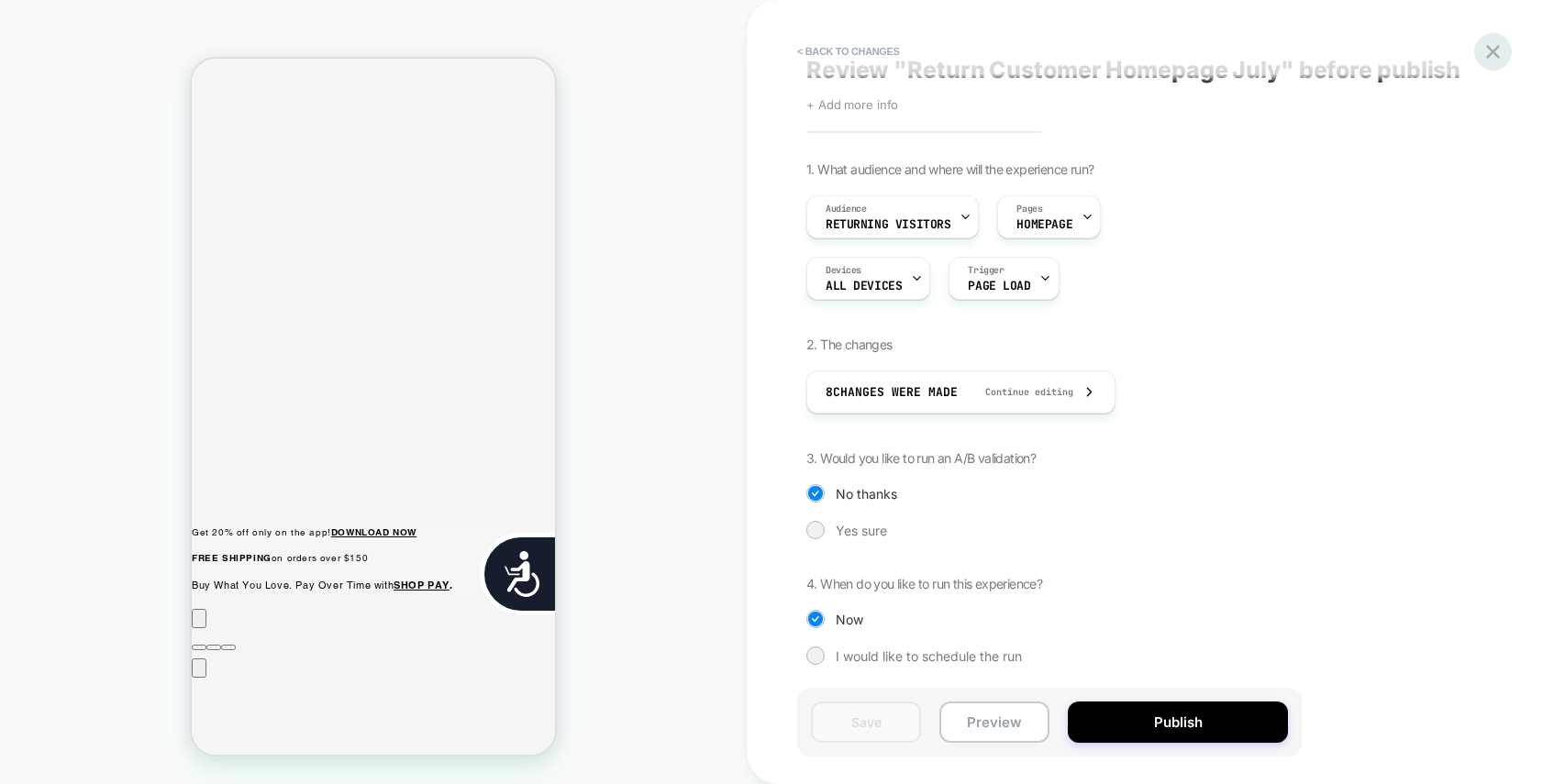 click 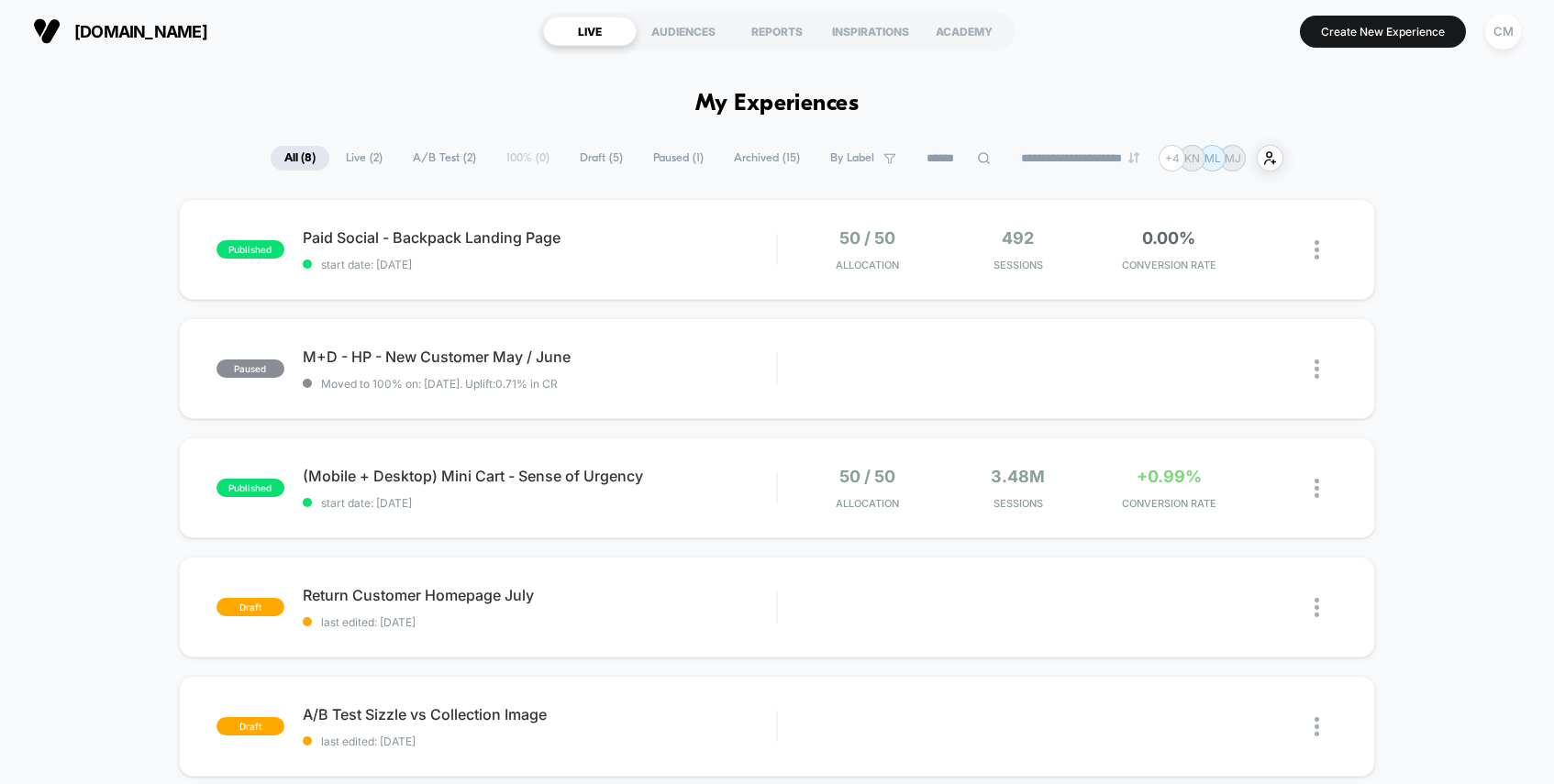 scroll, scrollTop: 0, scrollLeft: 0, axis: both 